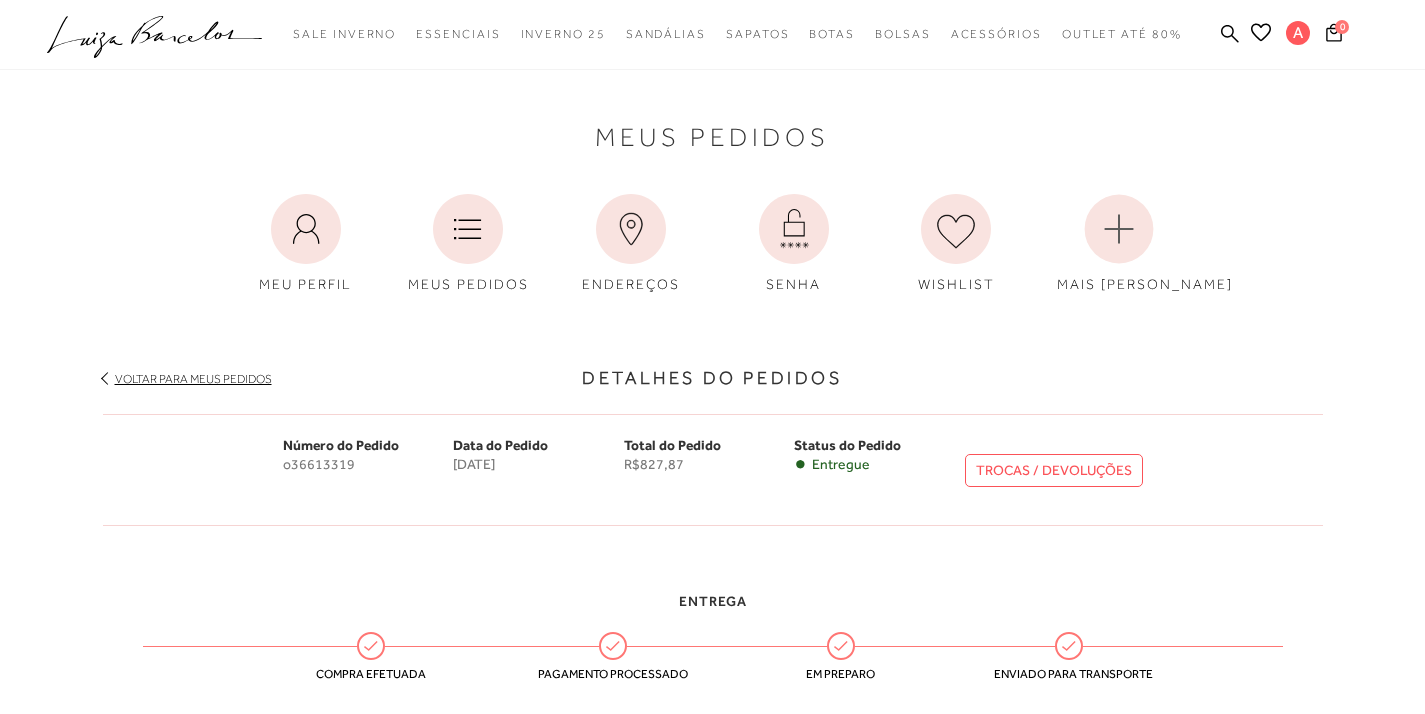 scroll, scrollTop: 0, scrollLeft: 0, axis: both 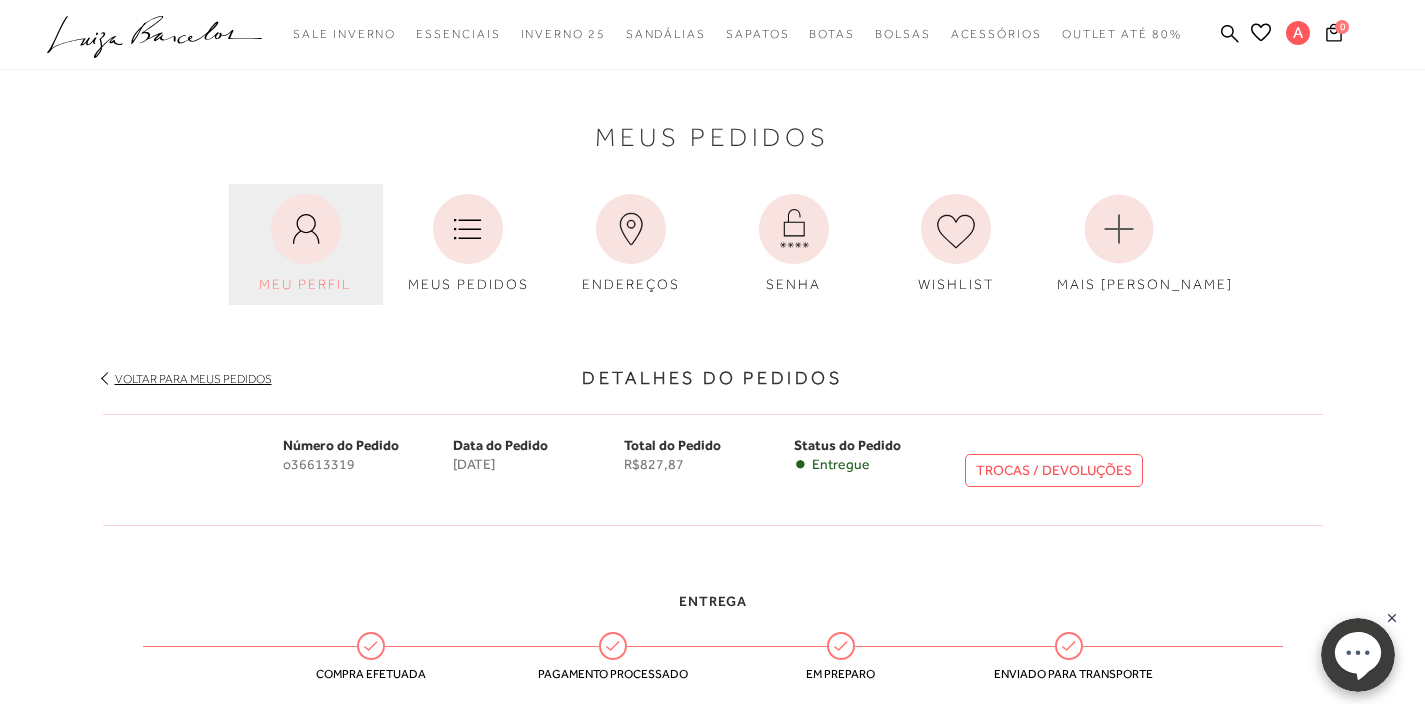 click 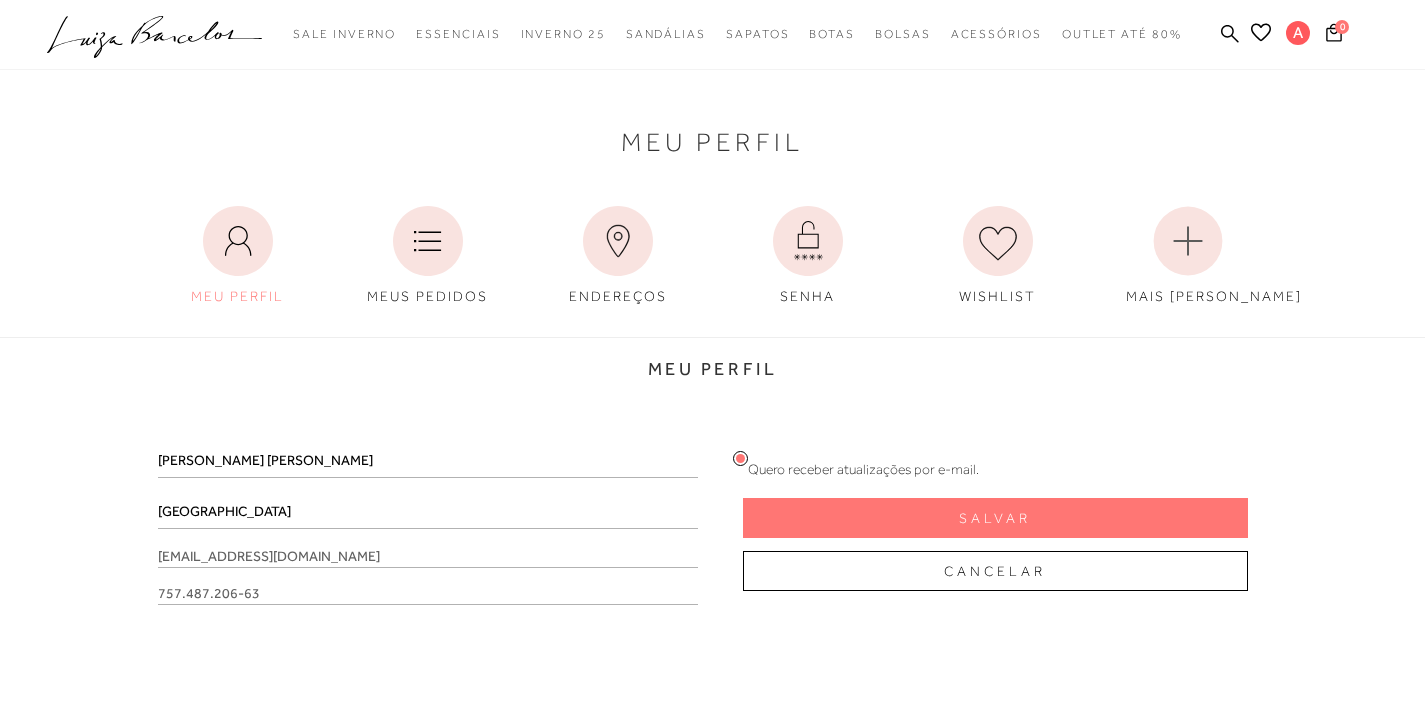 scroll, scrollTop: 111, scrollLeft: 0, axis: vertical 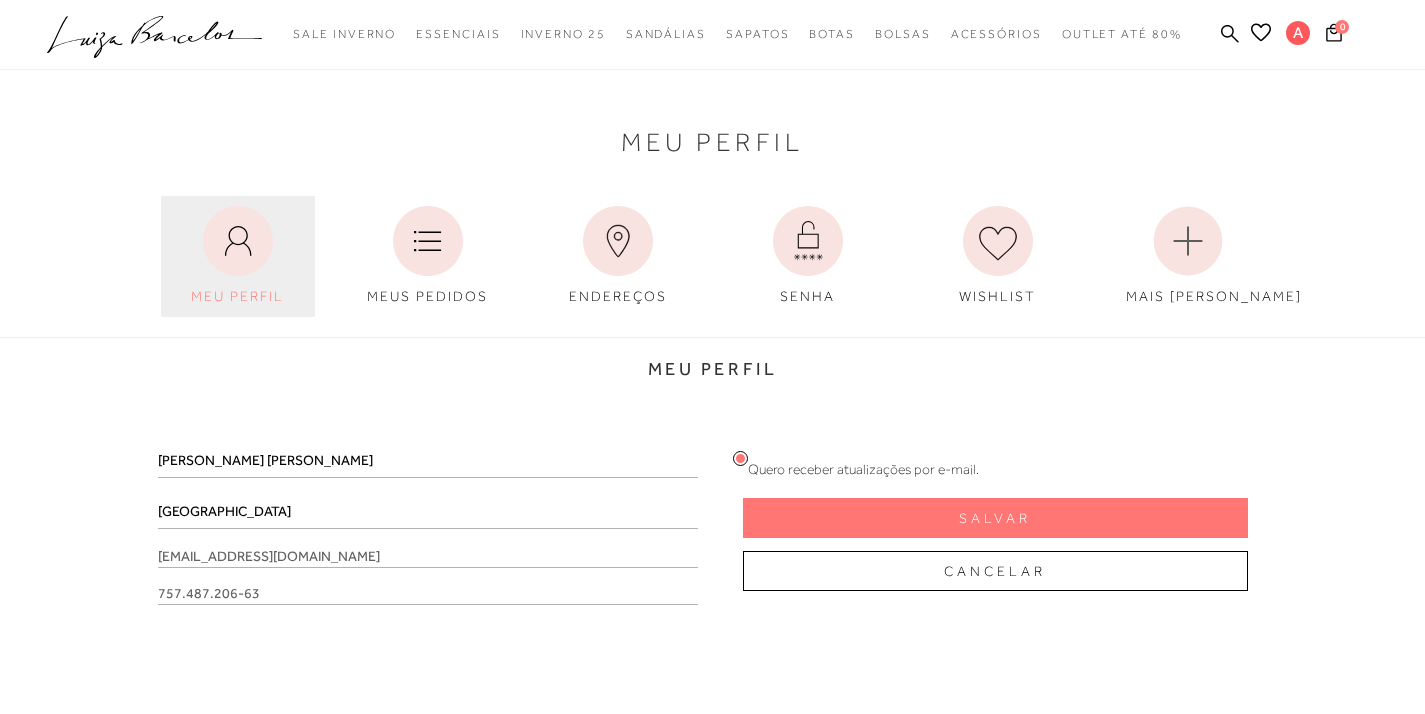 click 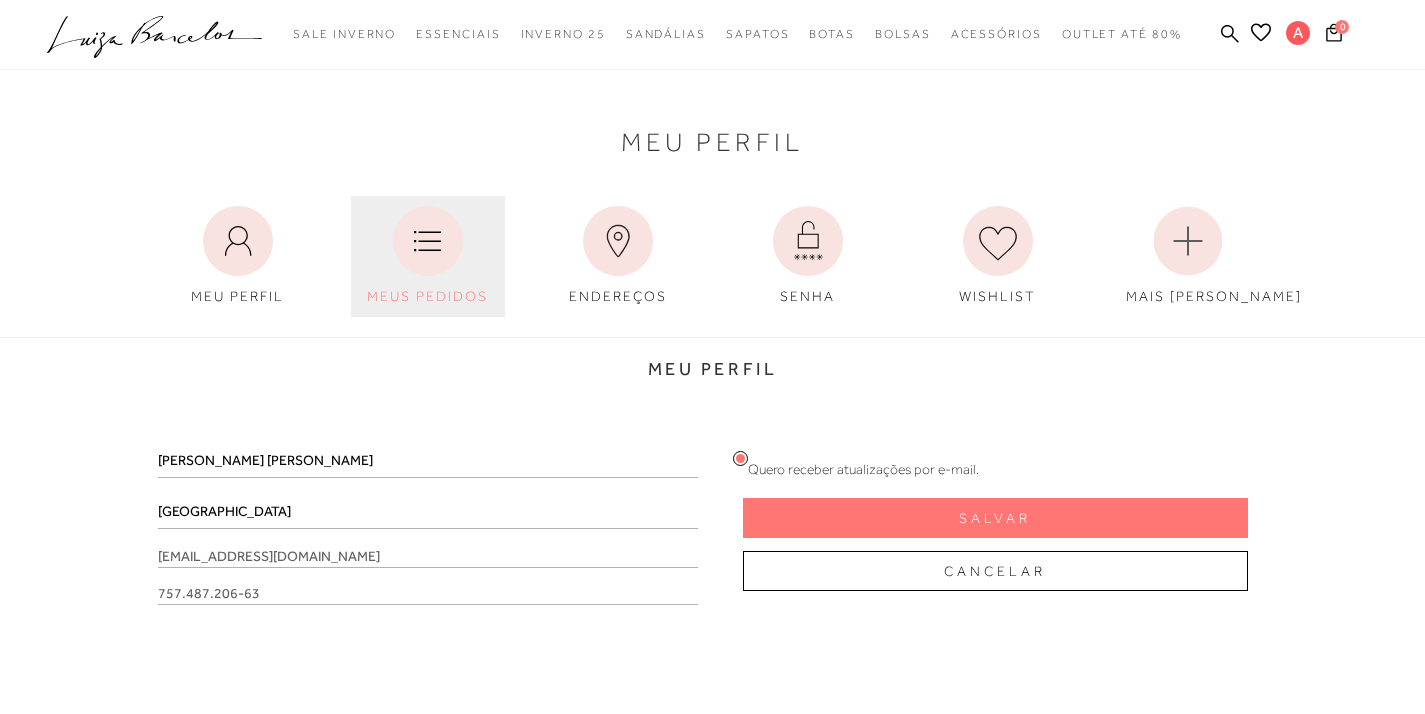 click 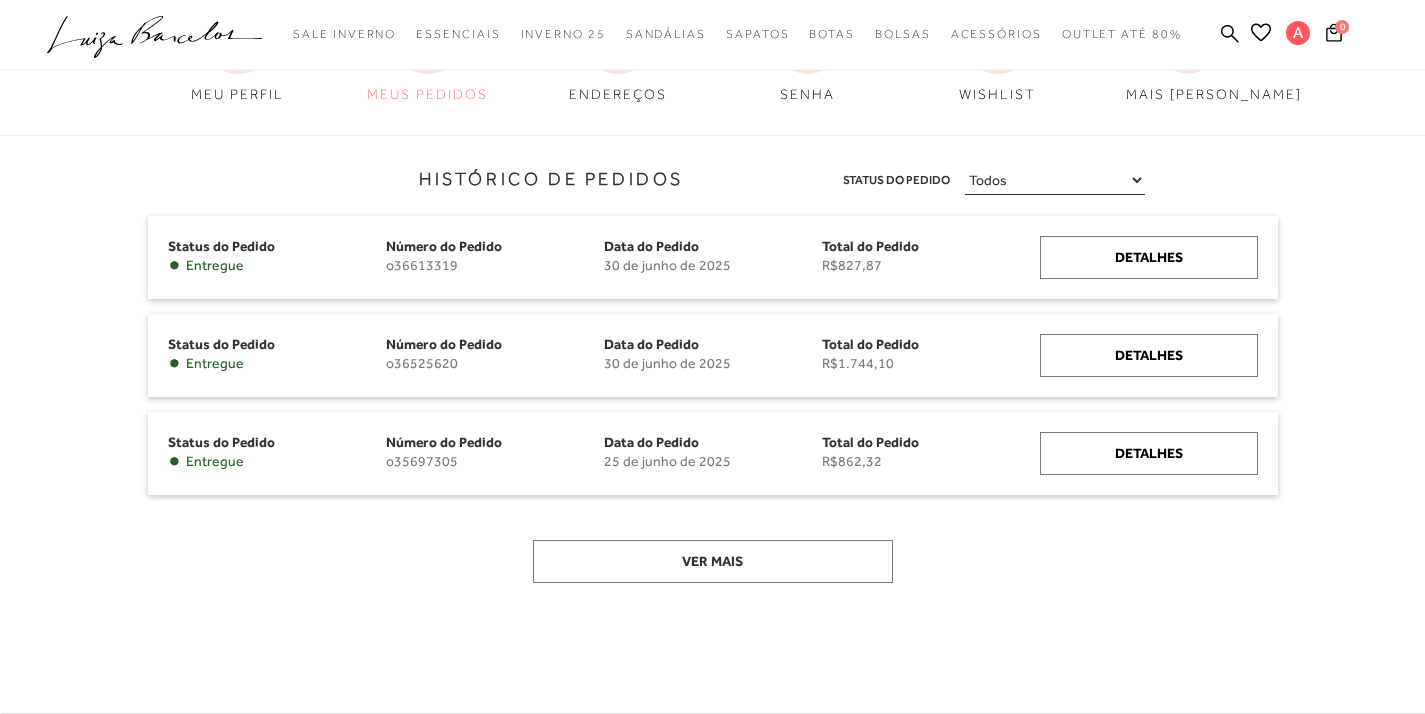 scroll, scrollTop: 242, scrollLeft: 0, axis: vertical 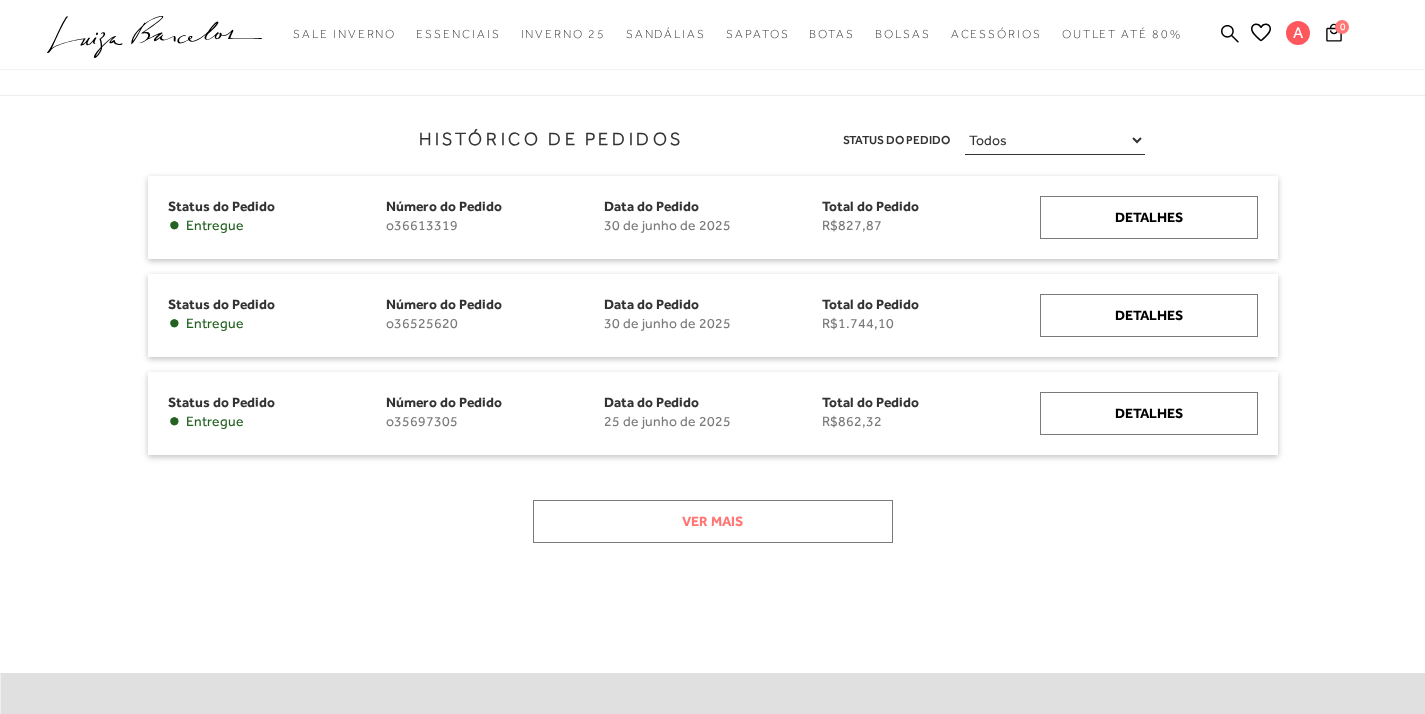 click on "Ver mais" at bounding box center [713, 521] 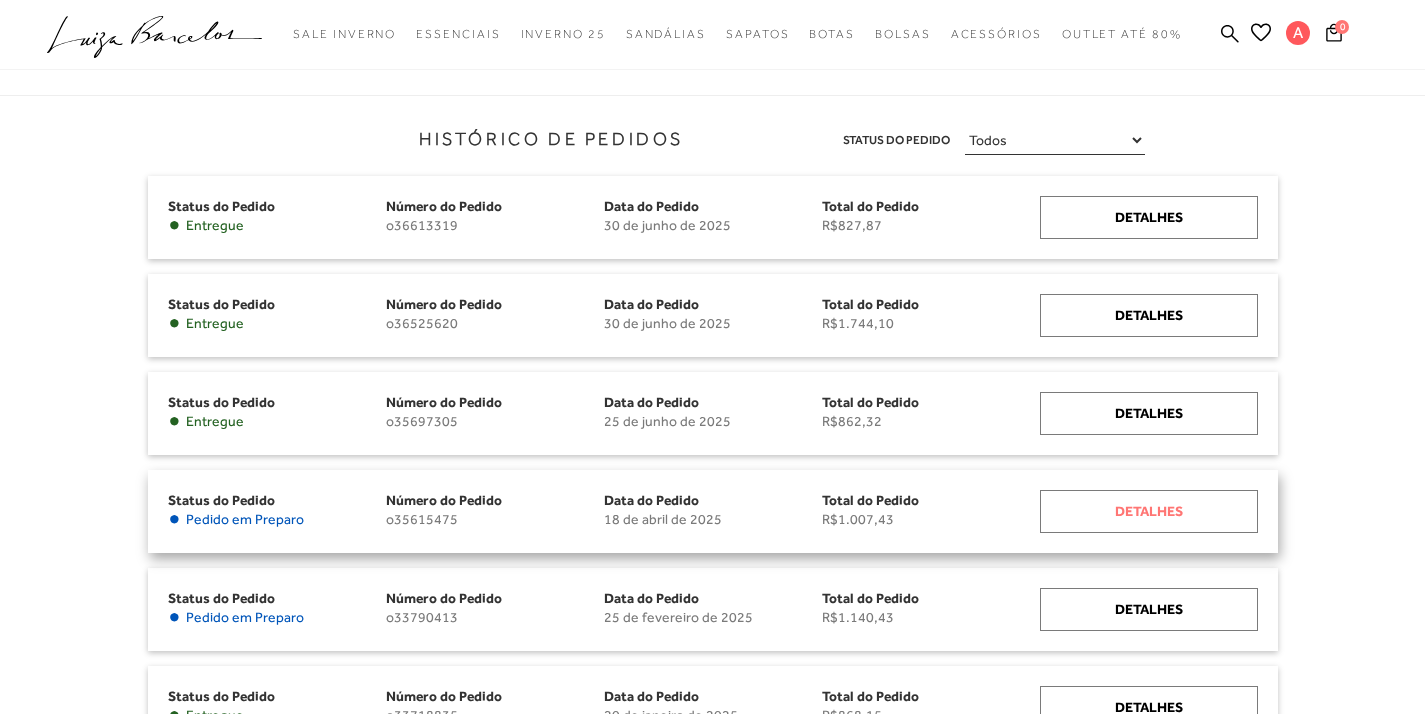 click on "Detalhes" at bounding box center (1149, 511) 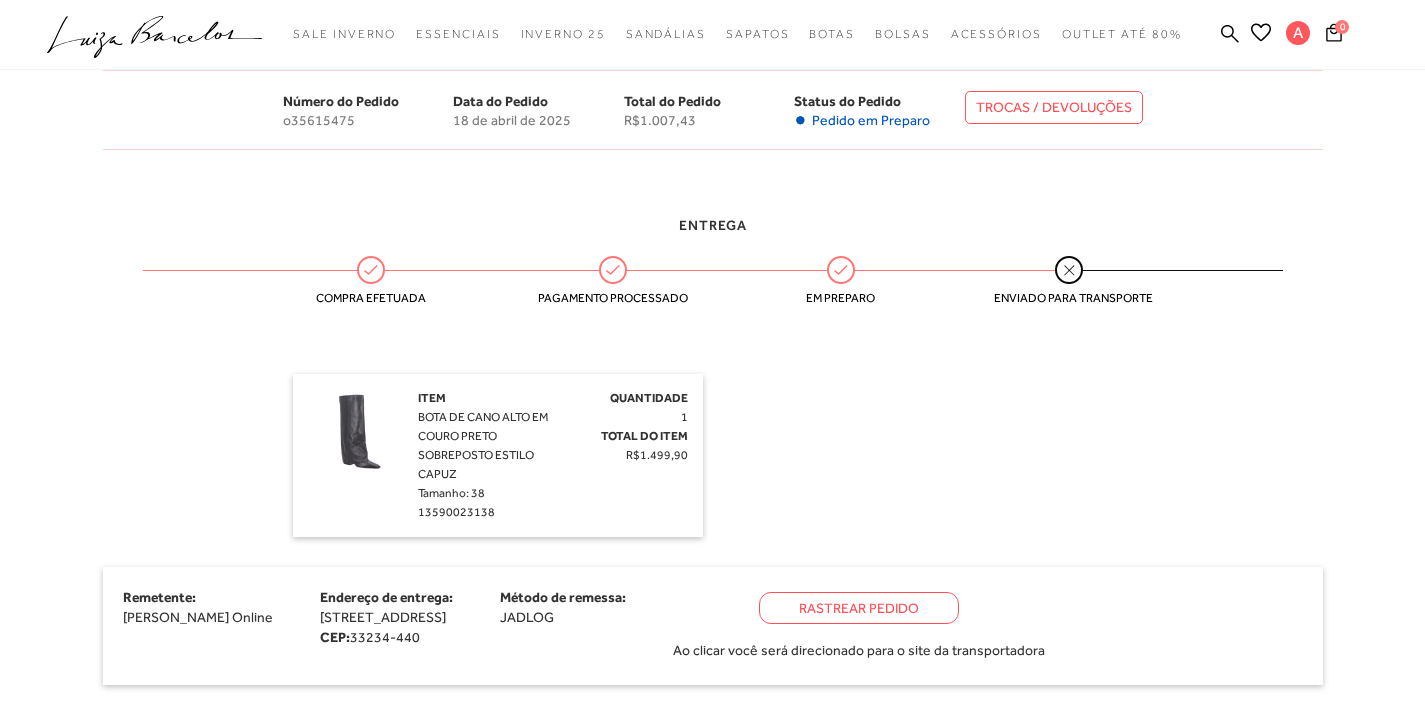 scroll, scrollTop: 0, scrollLeft: 0, axis: both 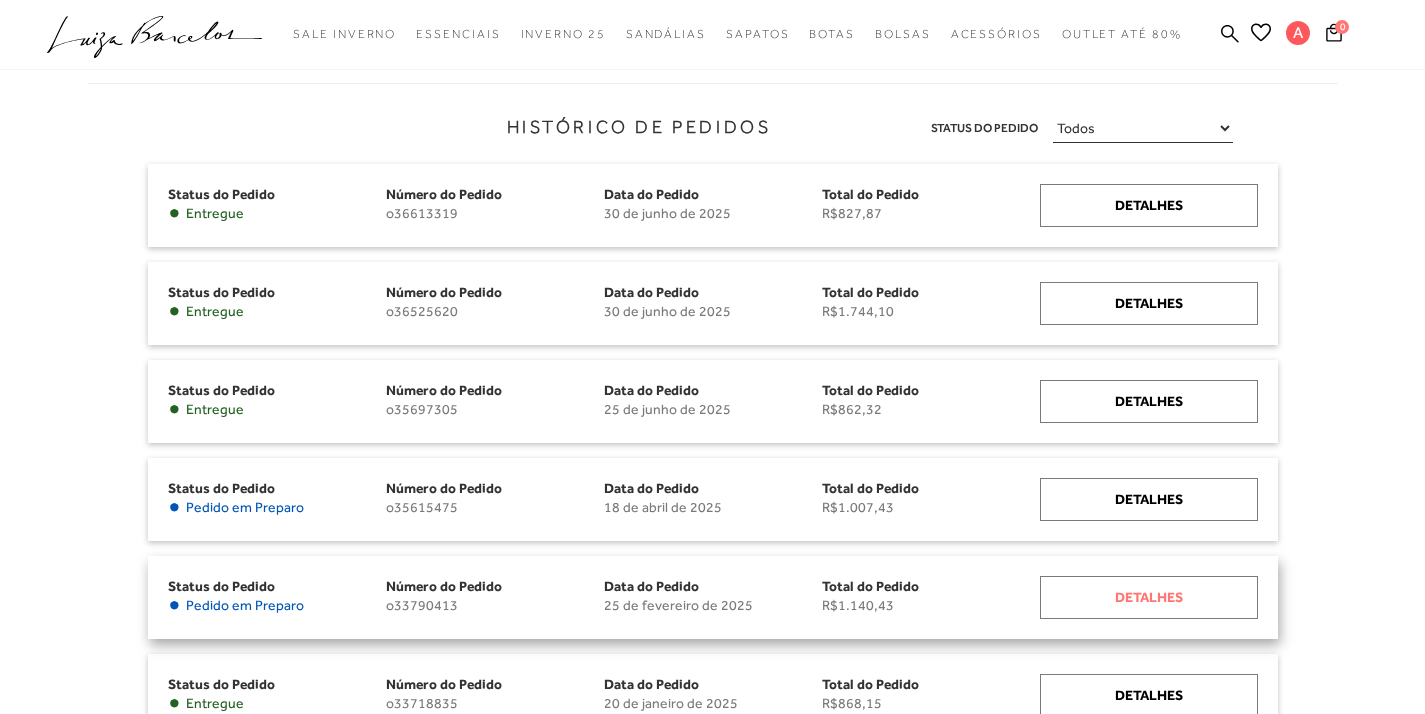 click on "Detalhes" at bounding box center (1149, 597) 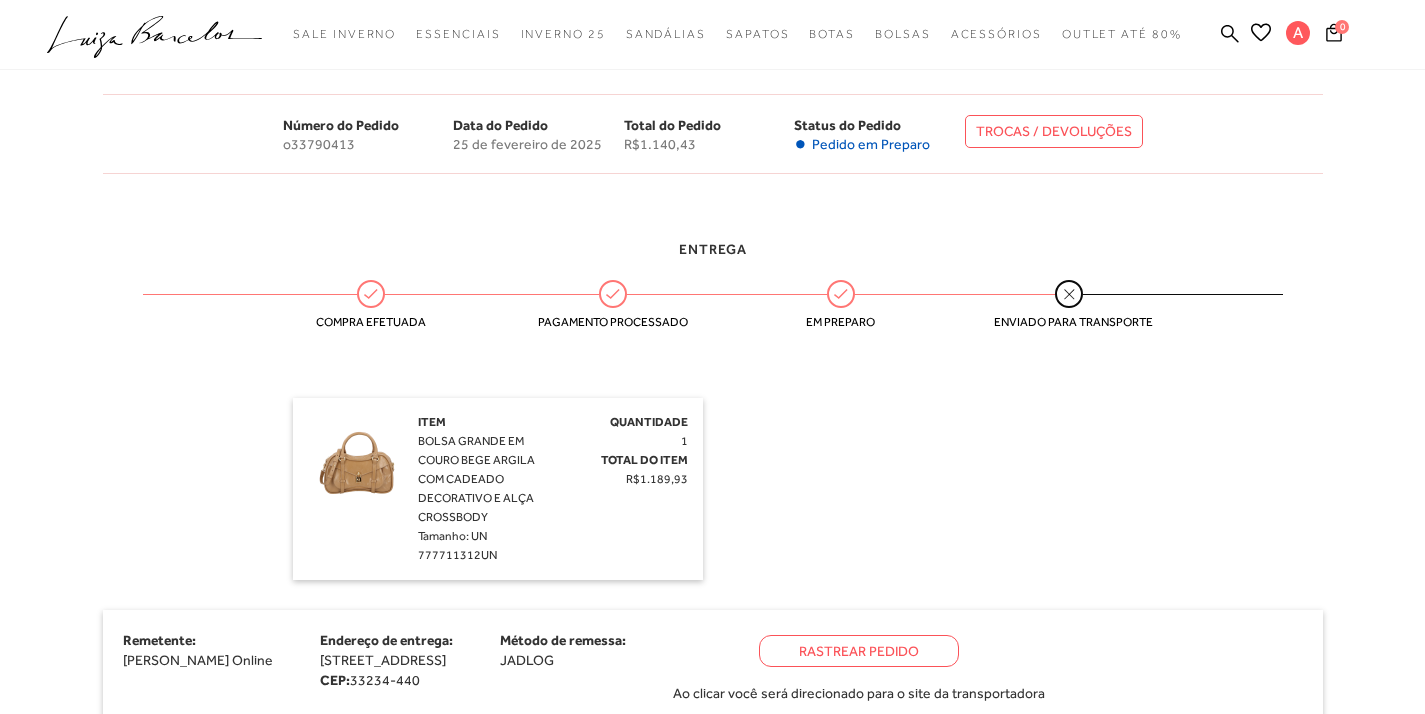 scroll, scrollTop: 364, scrollLeft: 0, axis: vertical 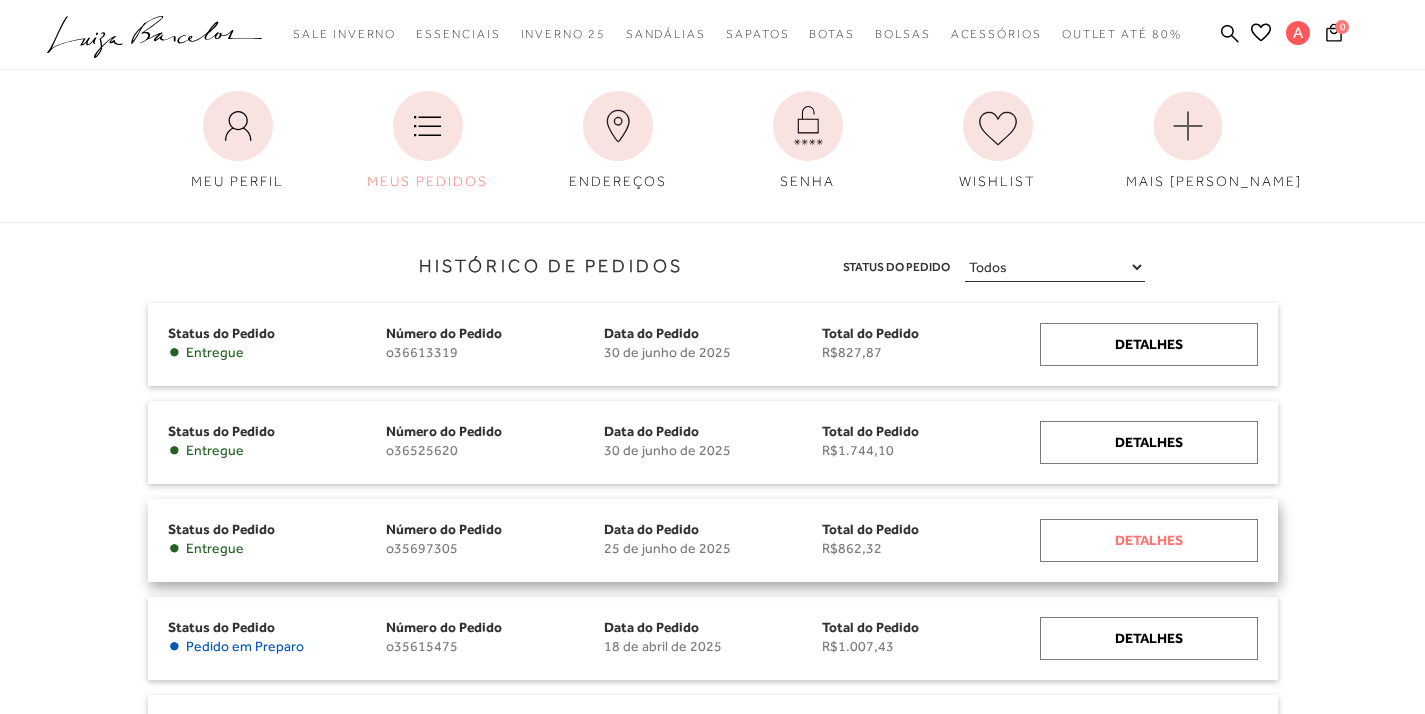 click on "Detalhes" at bounding box center (1149, 540) 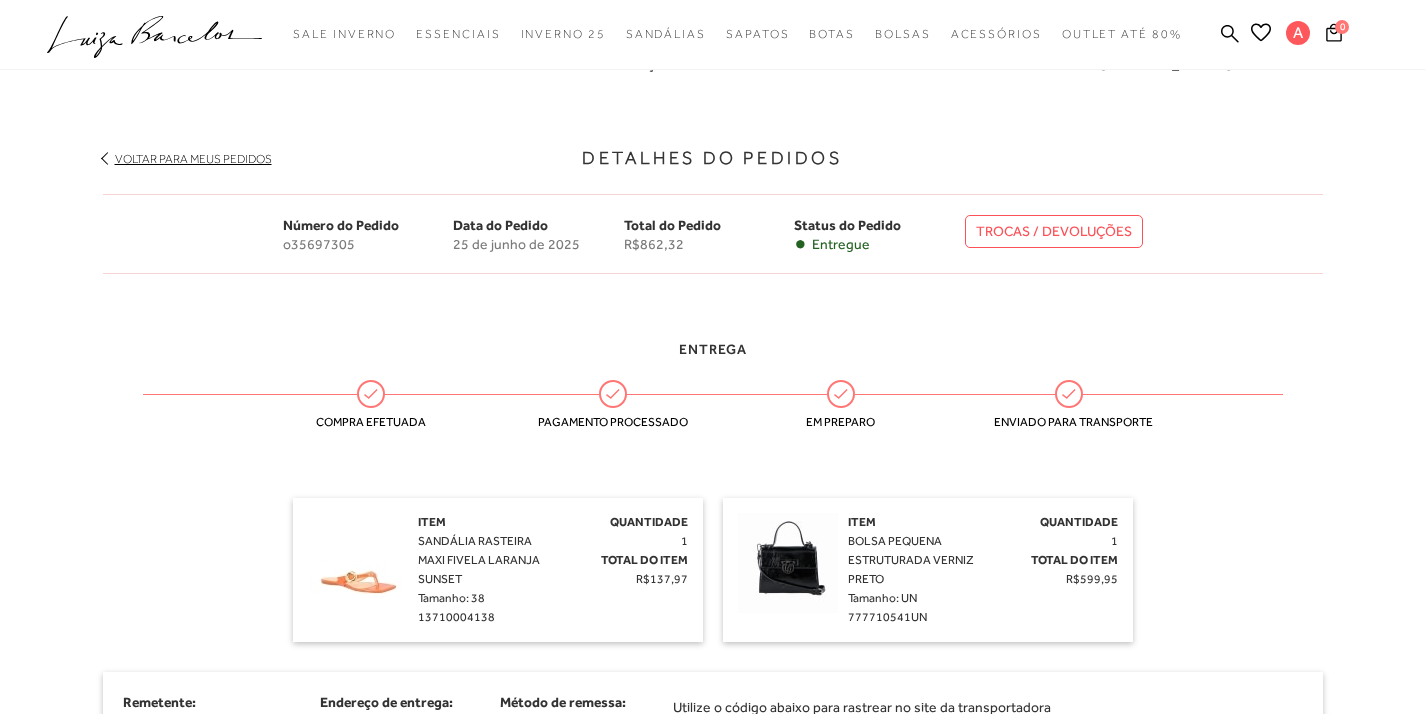 scroll, scrollTop: 221, scrollLeft: 0, axis: vertical 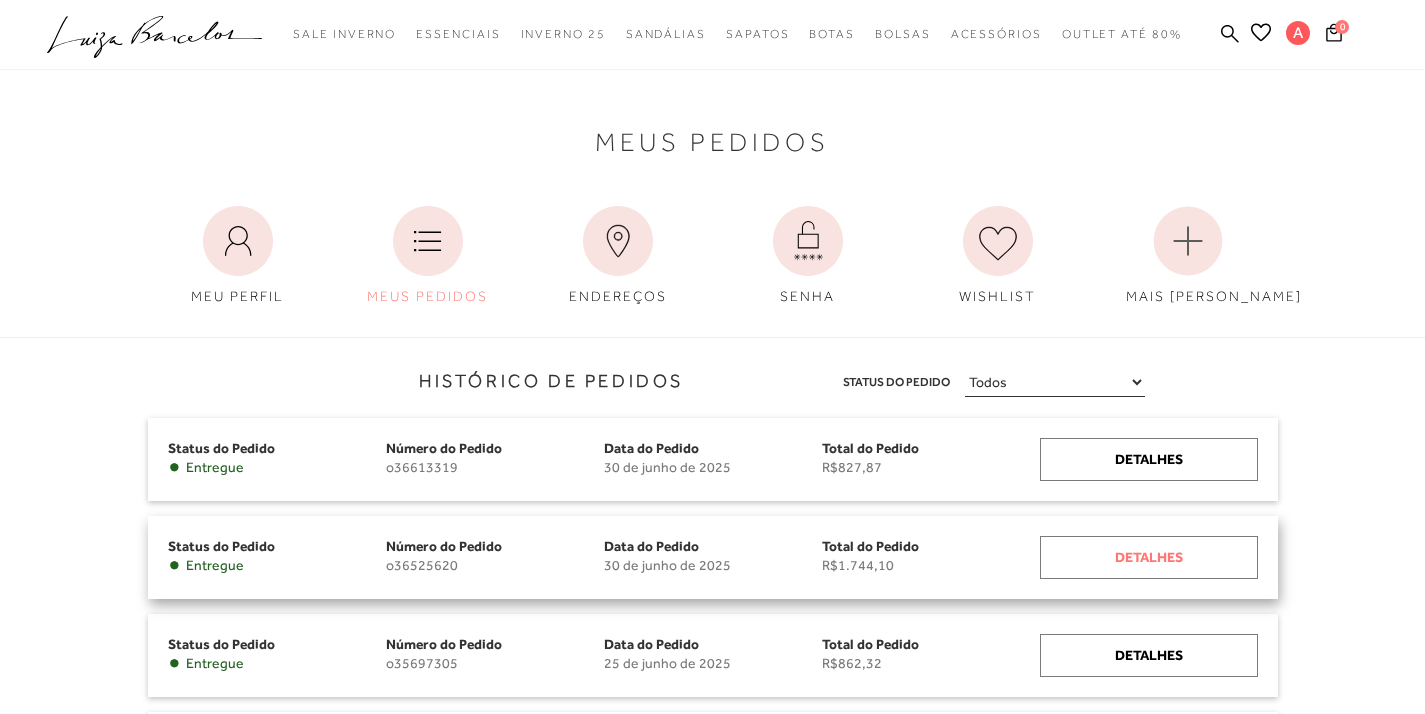click on "Detalhes" at bounding box center (1149, 557) 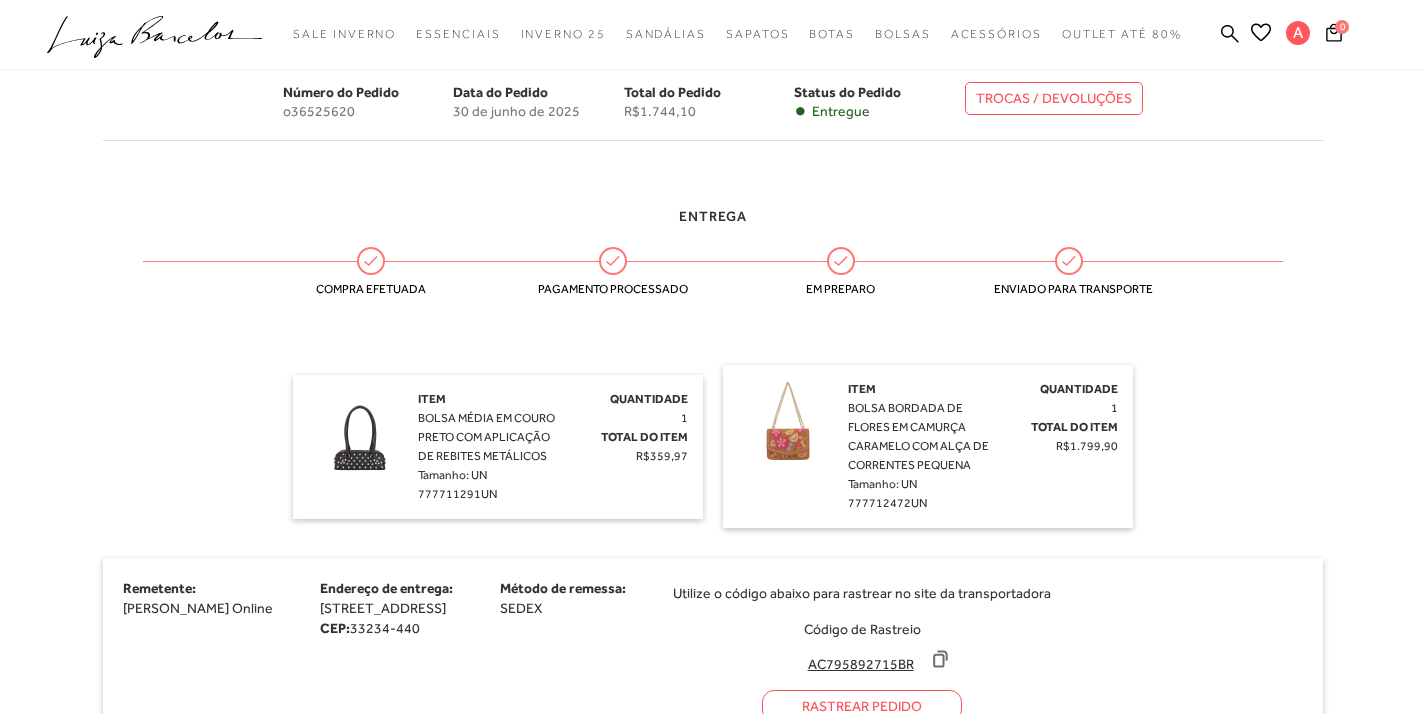 scroll, scrollTop: 363, scrollLeft: 0, axis: vertical 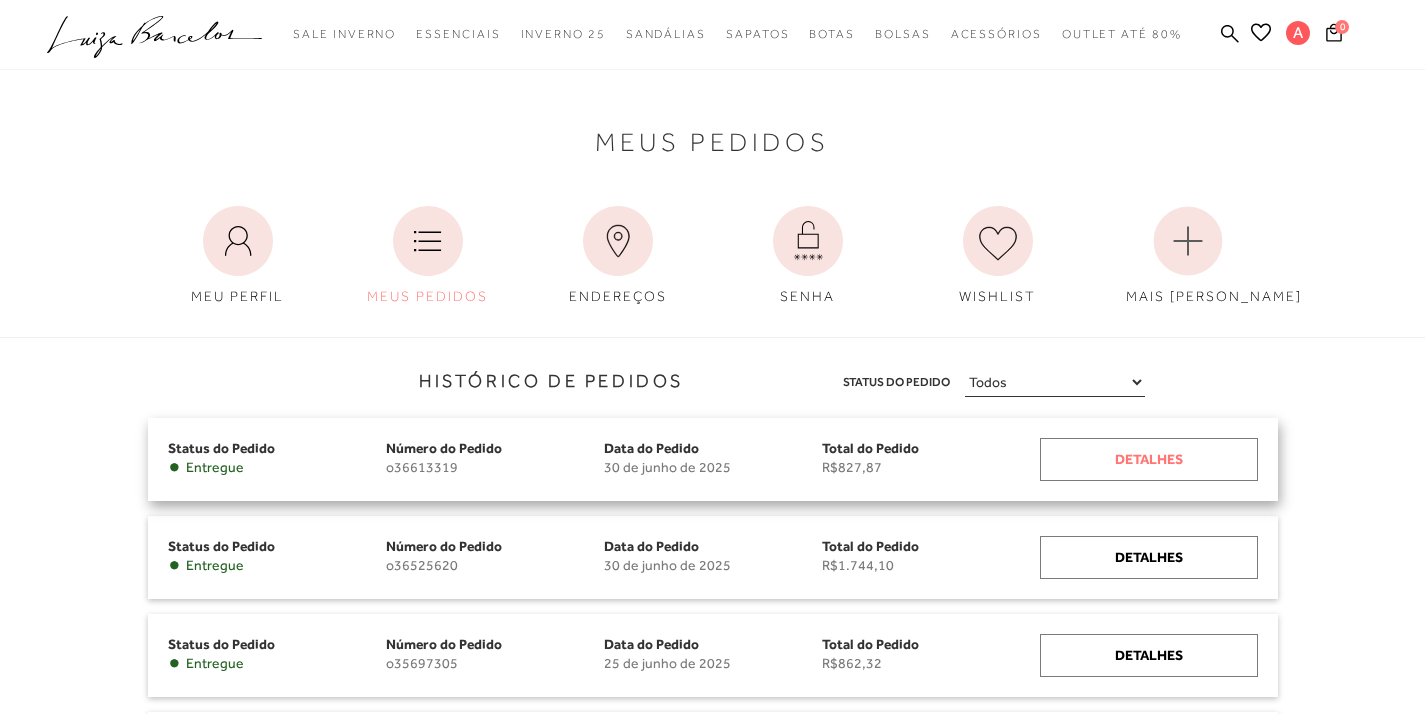 click on "Detalhes" at bounding box center (1149, 459) 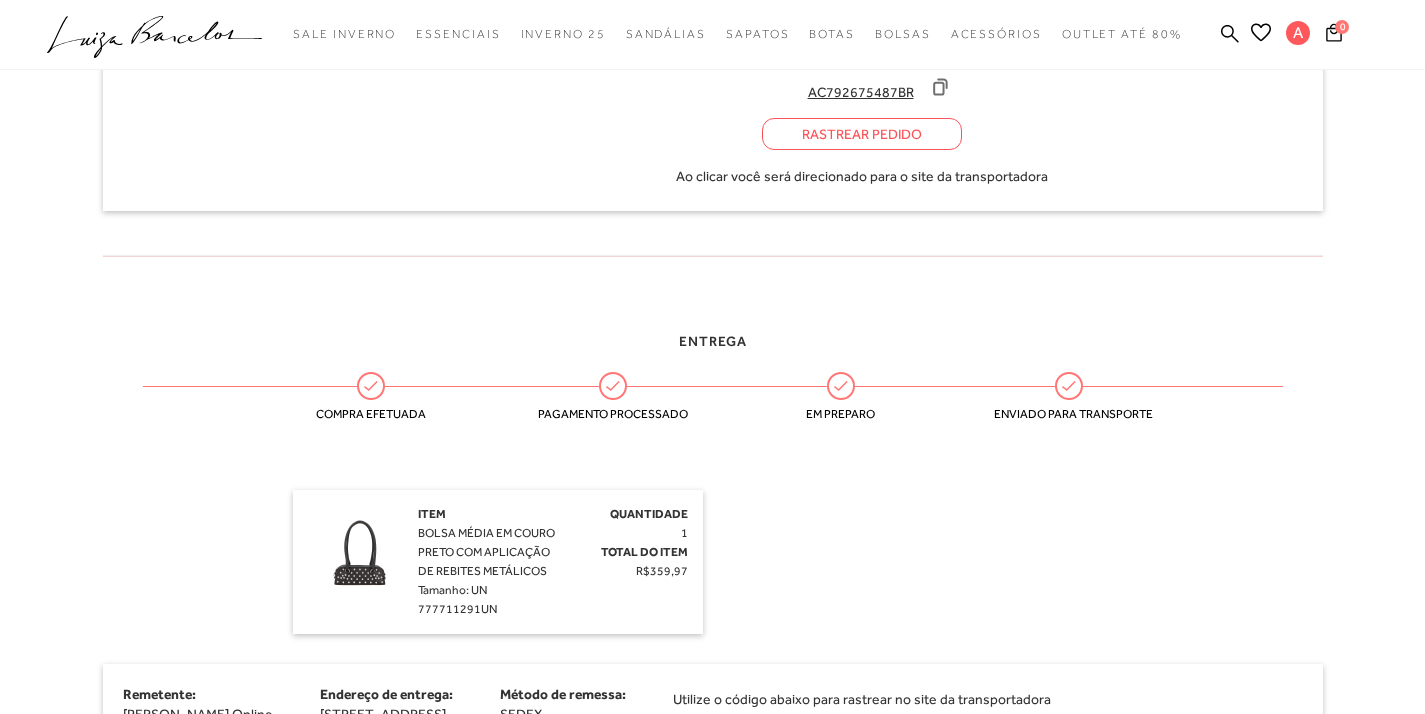 scroll, scrollTop: 998, scrollLeft: 0, axis: vertical 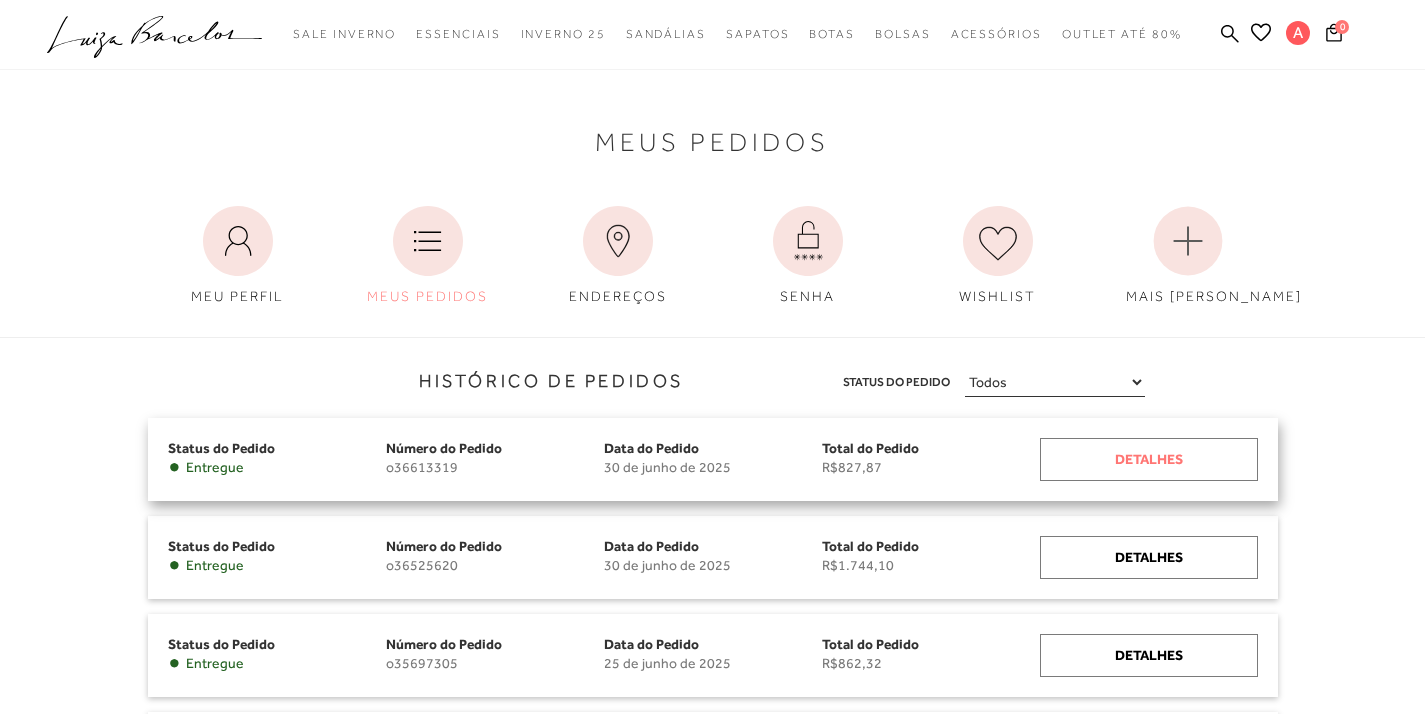 click on "Detalhes" at bounding box center [1149, 459] 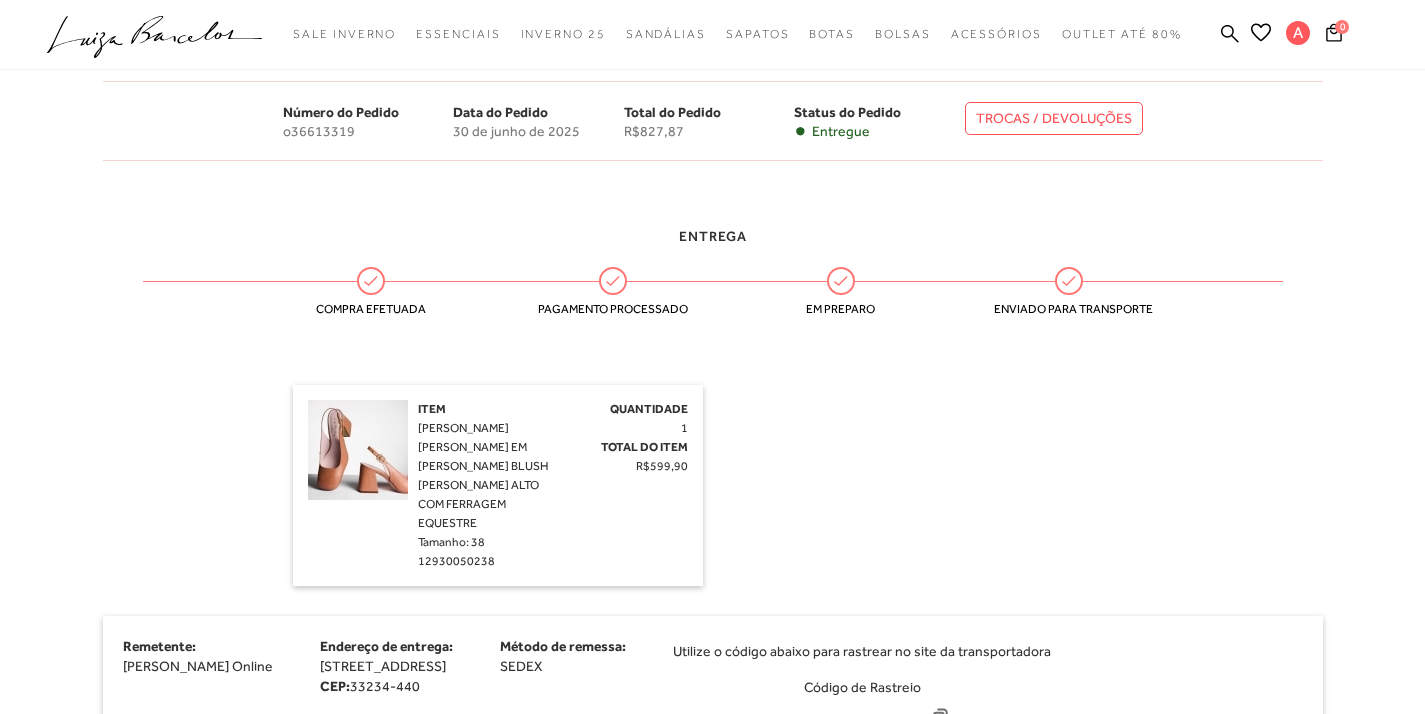 scroll, scrollTop: 295, scrollLeft: 0, axis: vertical 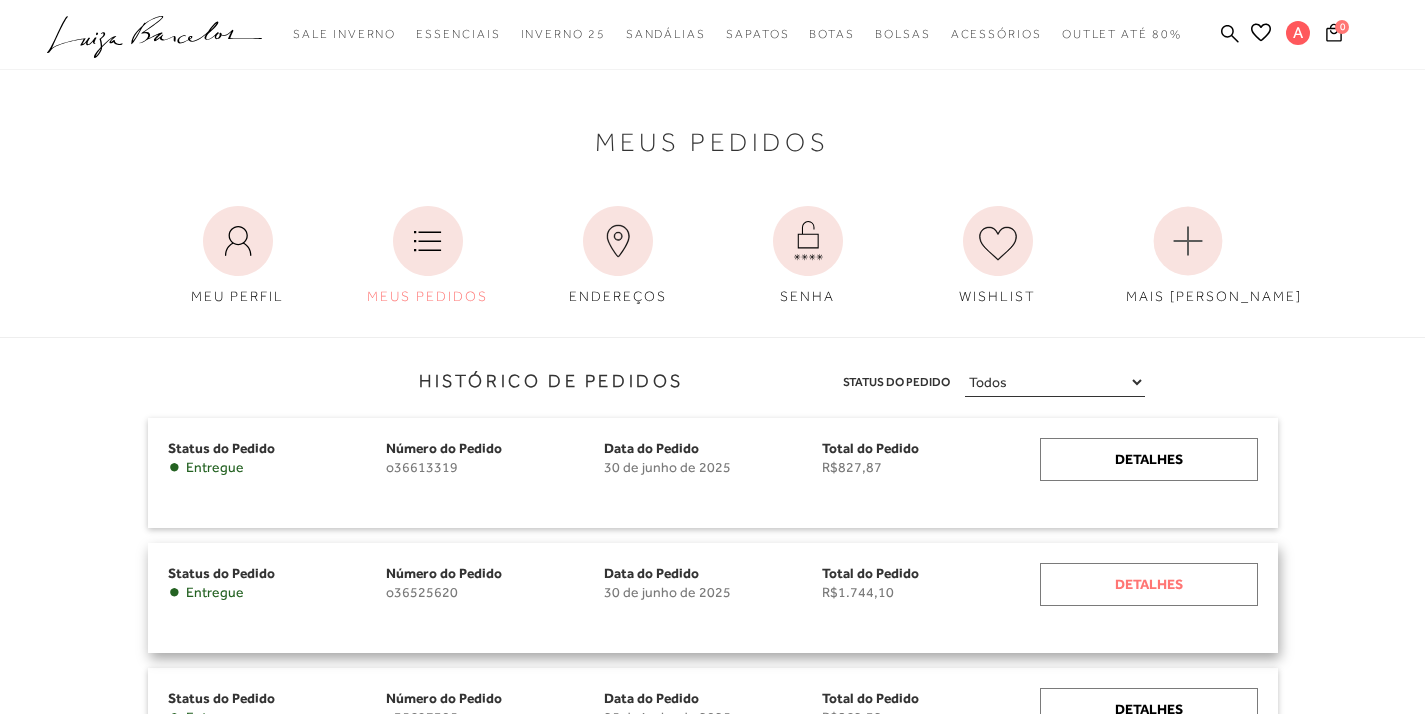 click on "Detalhes" at bounding box center (1149, 584) 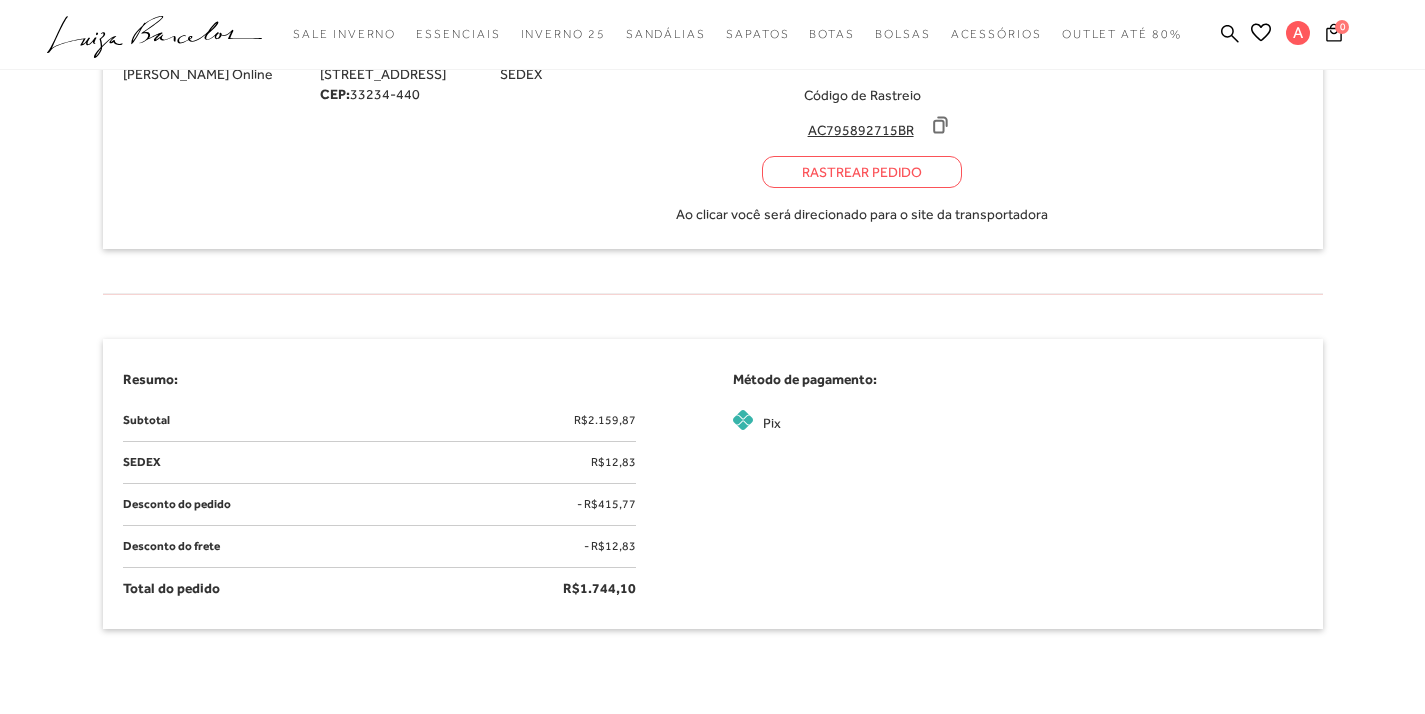 scroll, scrollTop: 201, scrollLeft: 0, axis: vertical 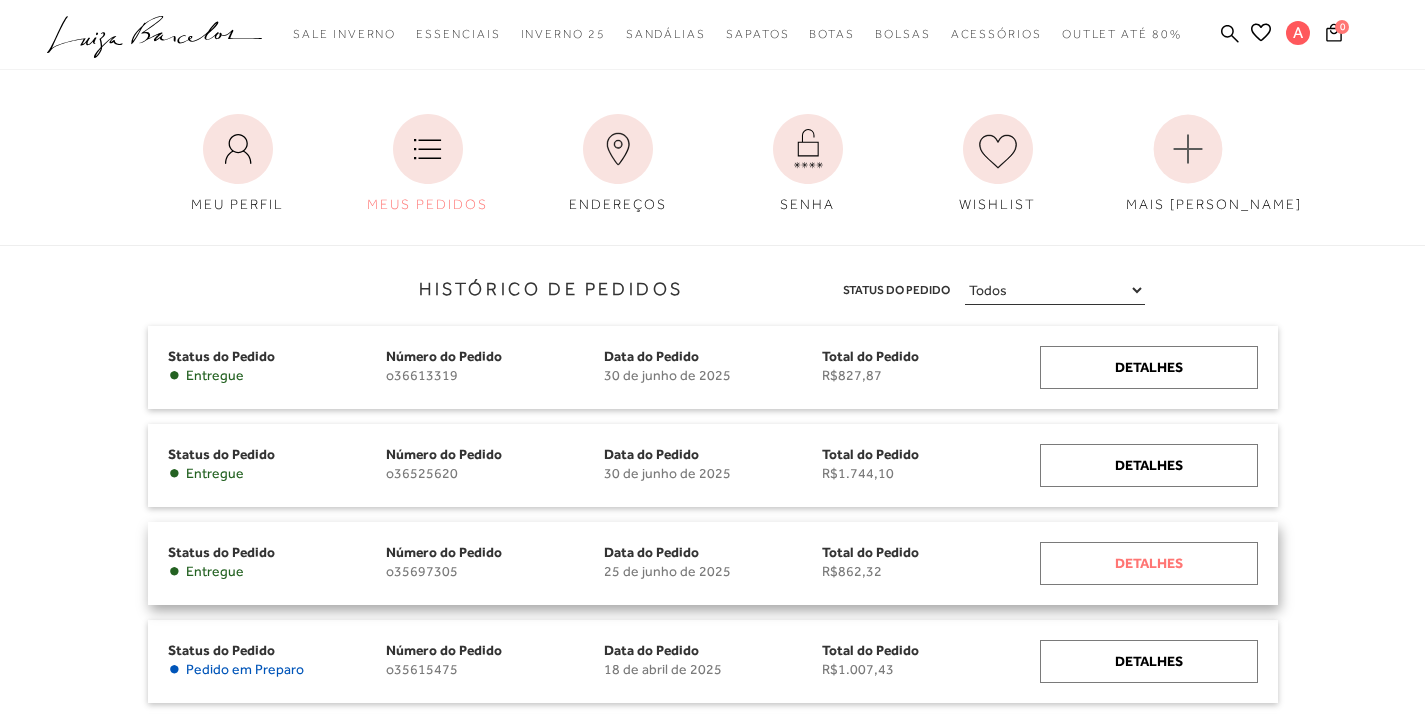 click on "Detalhes" at bounding box center (1149, 563) 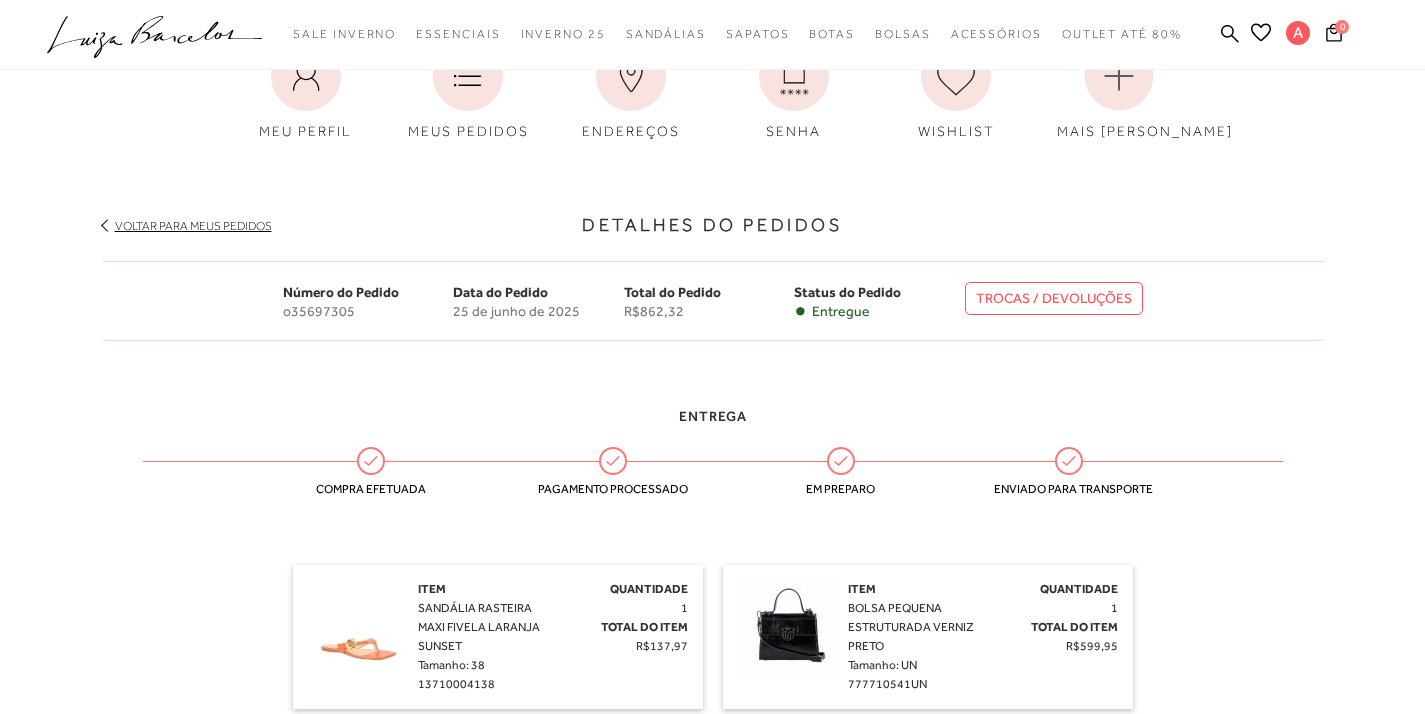 scroll, scrollTop: 399, scrollLeft: 0, axis: vertical 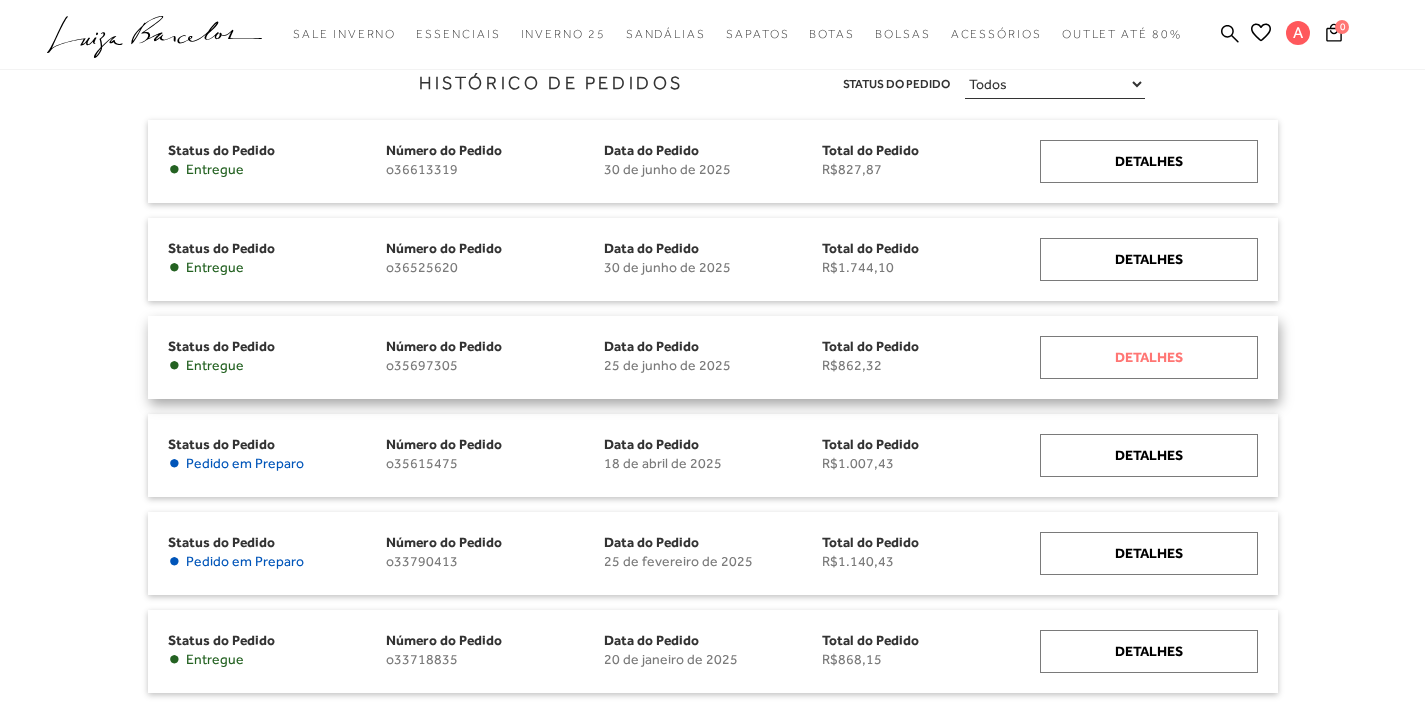 click on "Detalhes" at bounding box center [1149, 357] 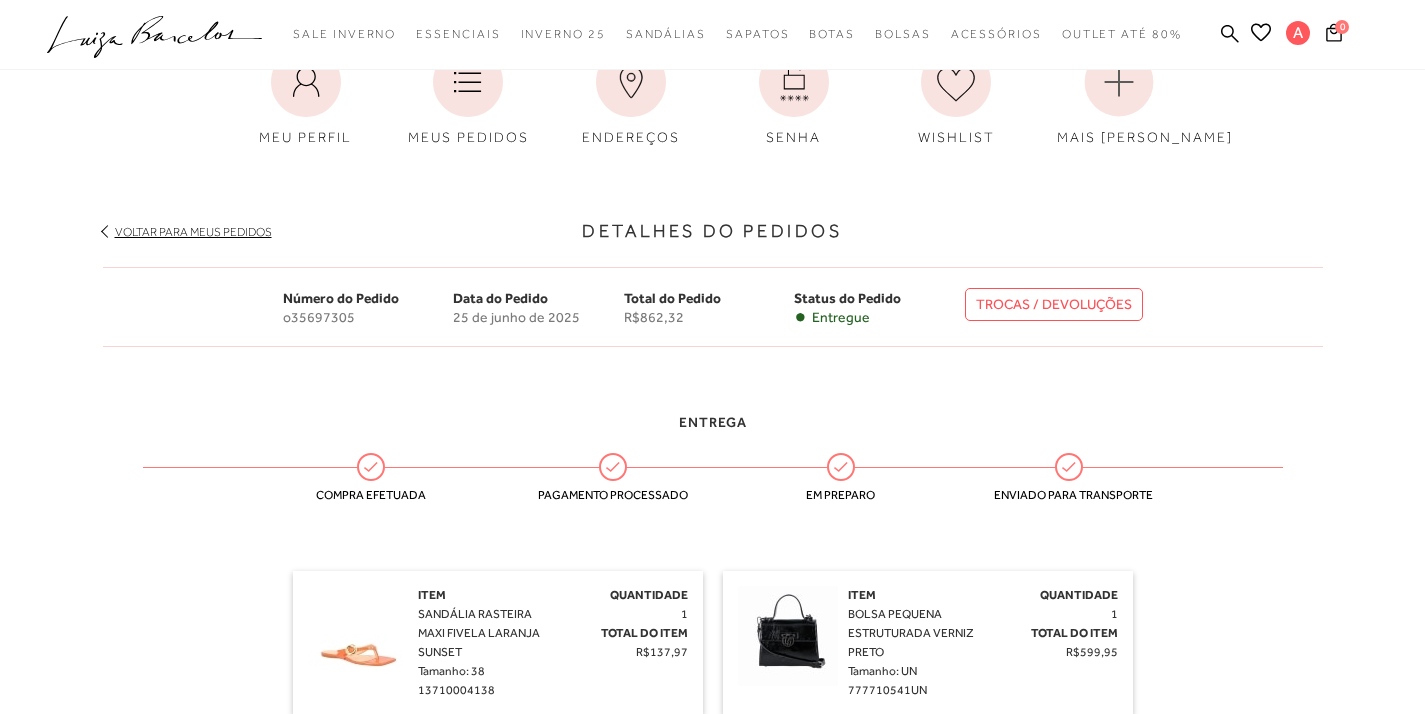 scroll, scrollTop: 224, scrollLeft: 0, axis: vertical 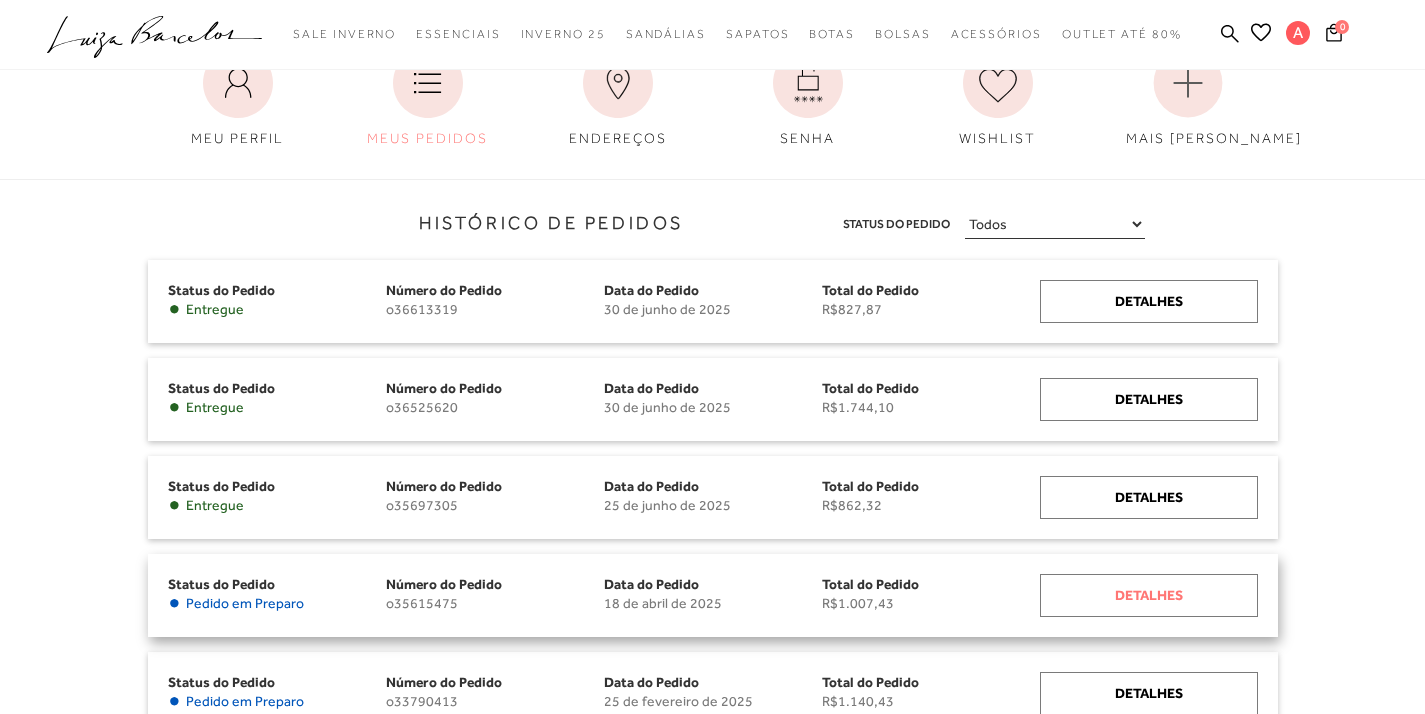 click on "Detalhes" at bounding box center [1149, 595] 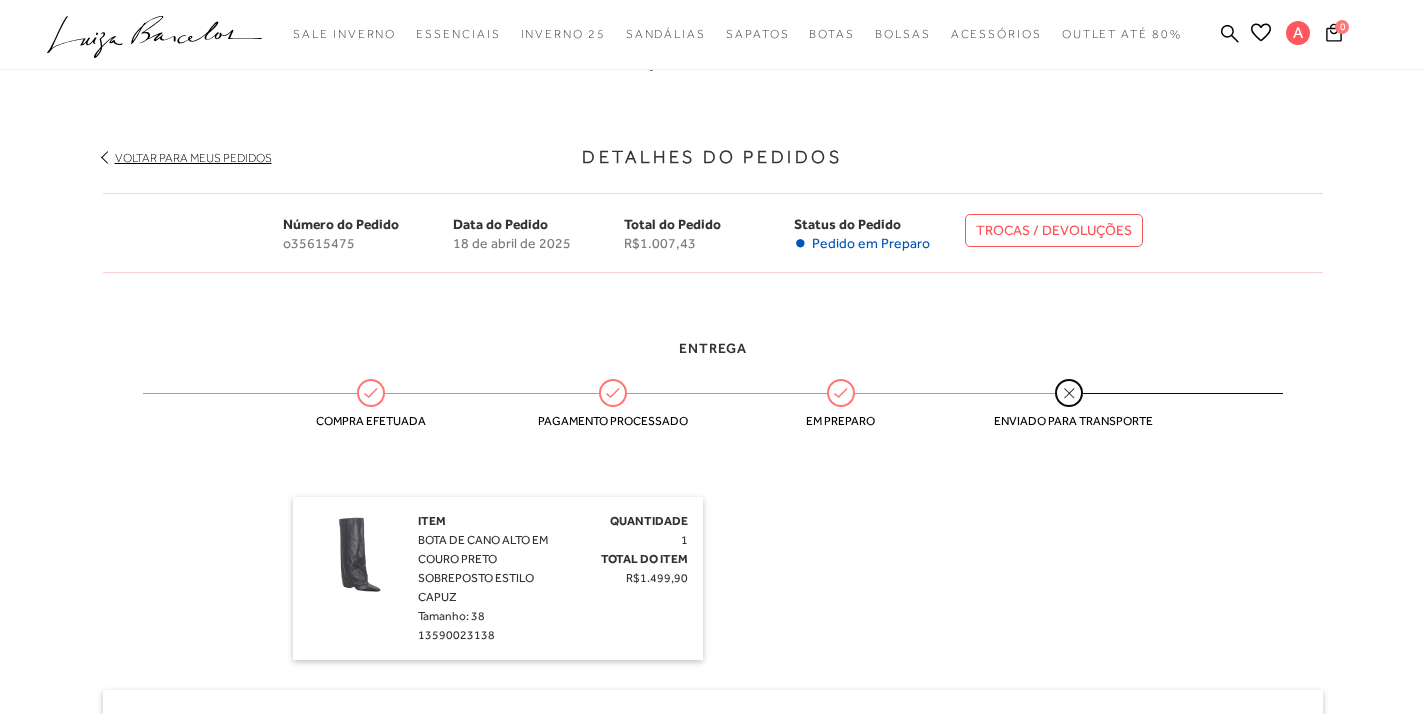 scroll, scrollTop: 308, scrollLeft: 0, axis: vertical 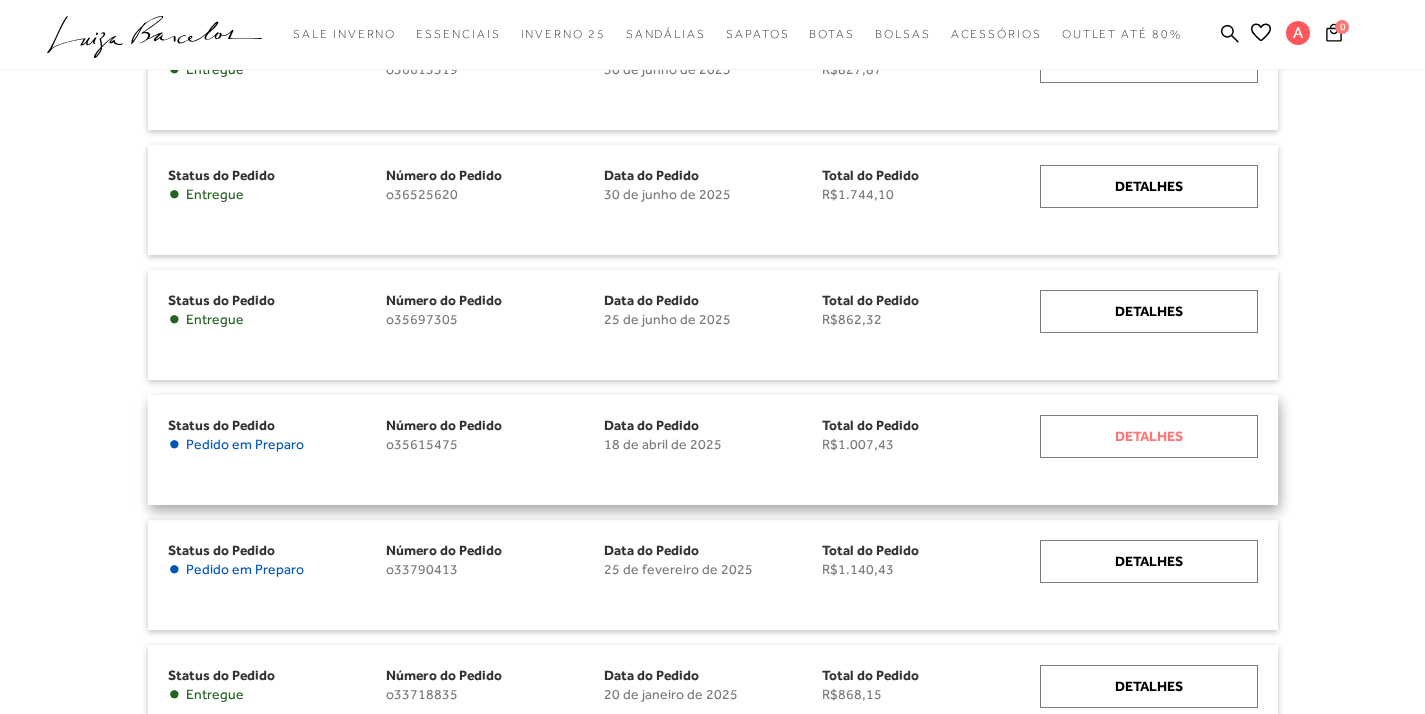 click on "Detalhes" at bounding box center (1149, 436) 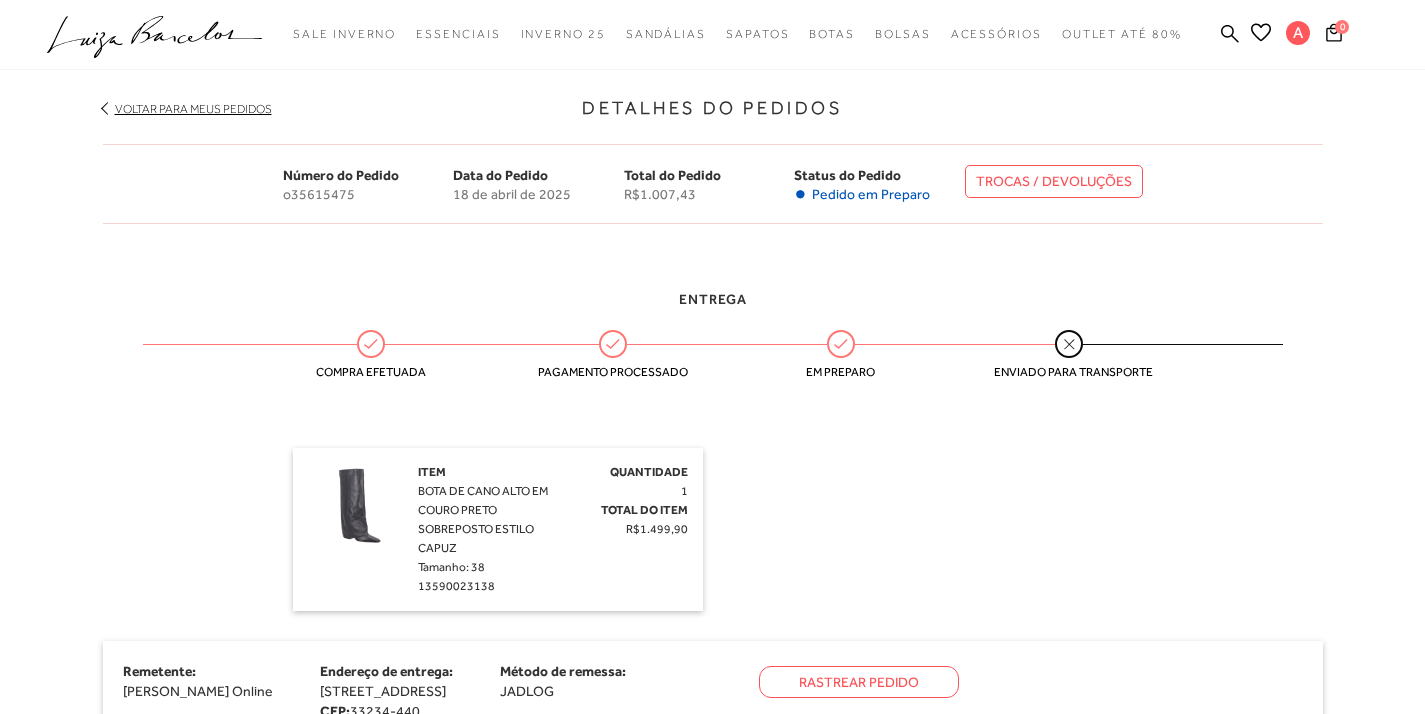 scroll, scrollTop: 405, scrollLeft: 0, axis: vertical 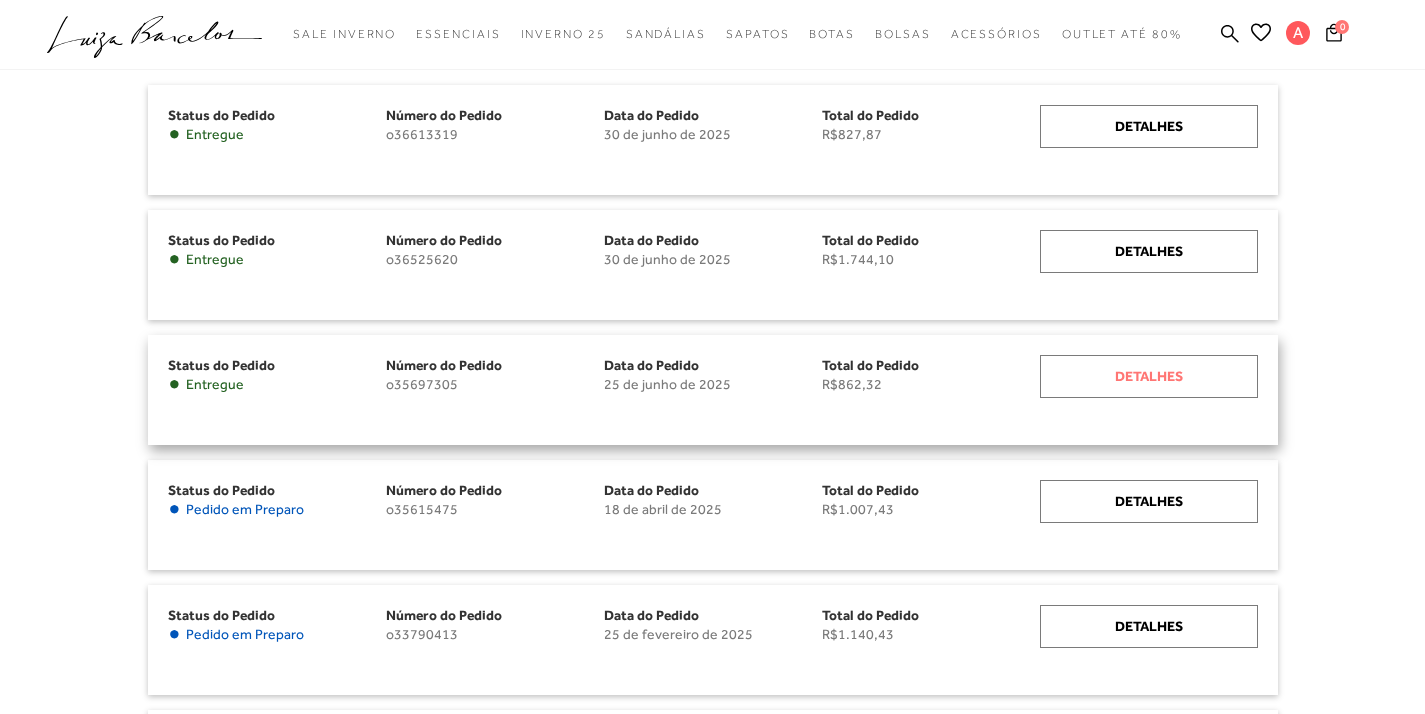 click on "Detalhes" at bounding box center (1149, 376) 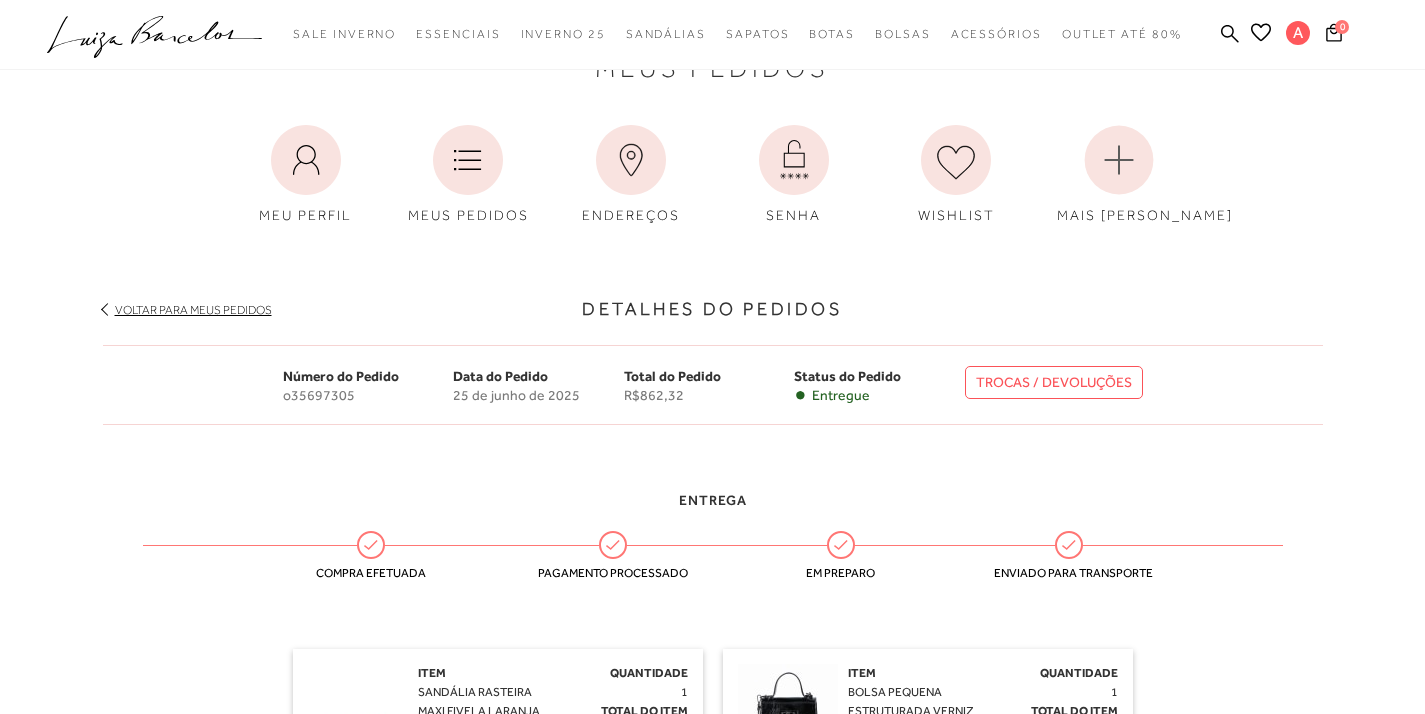 scroll, scrollTop: 0, scrollLeft: 0, axis: both 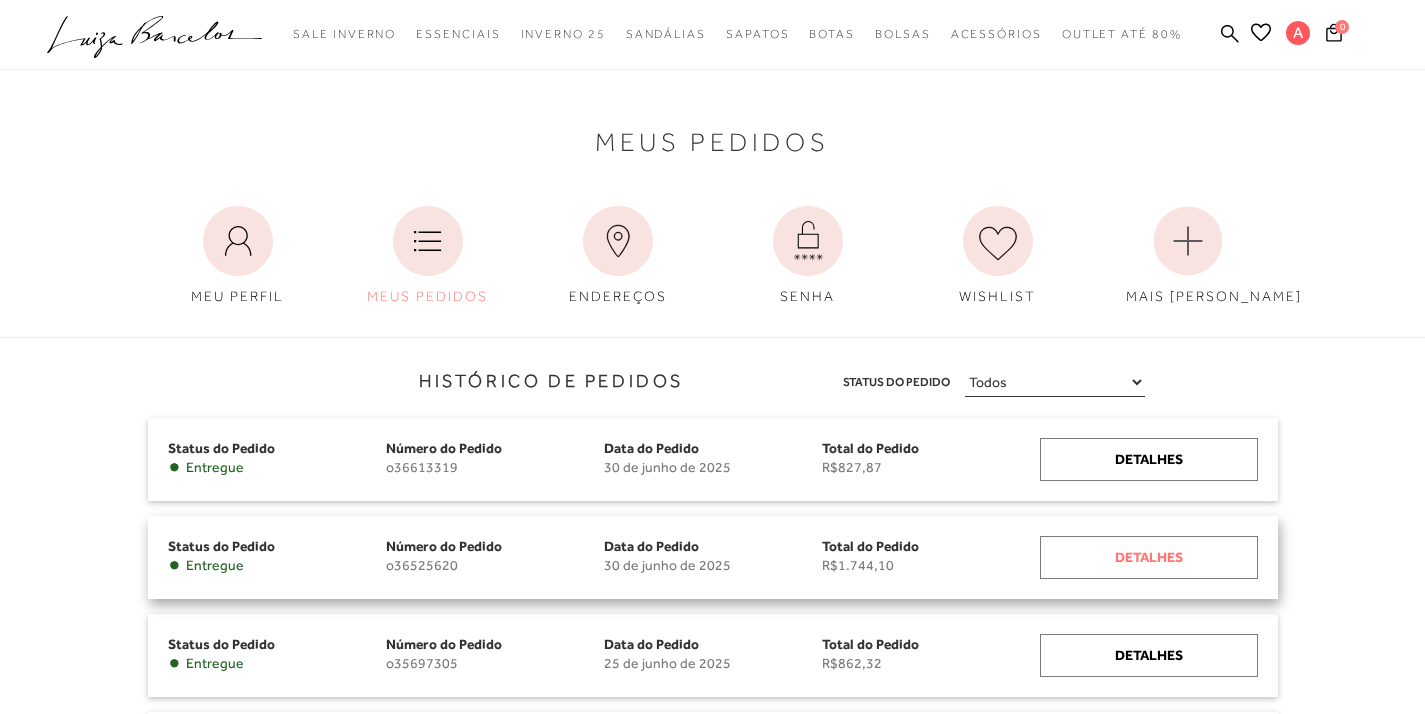 click on "Detalhes" at bounding box center [1149, 557] 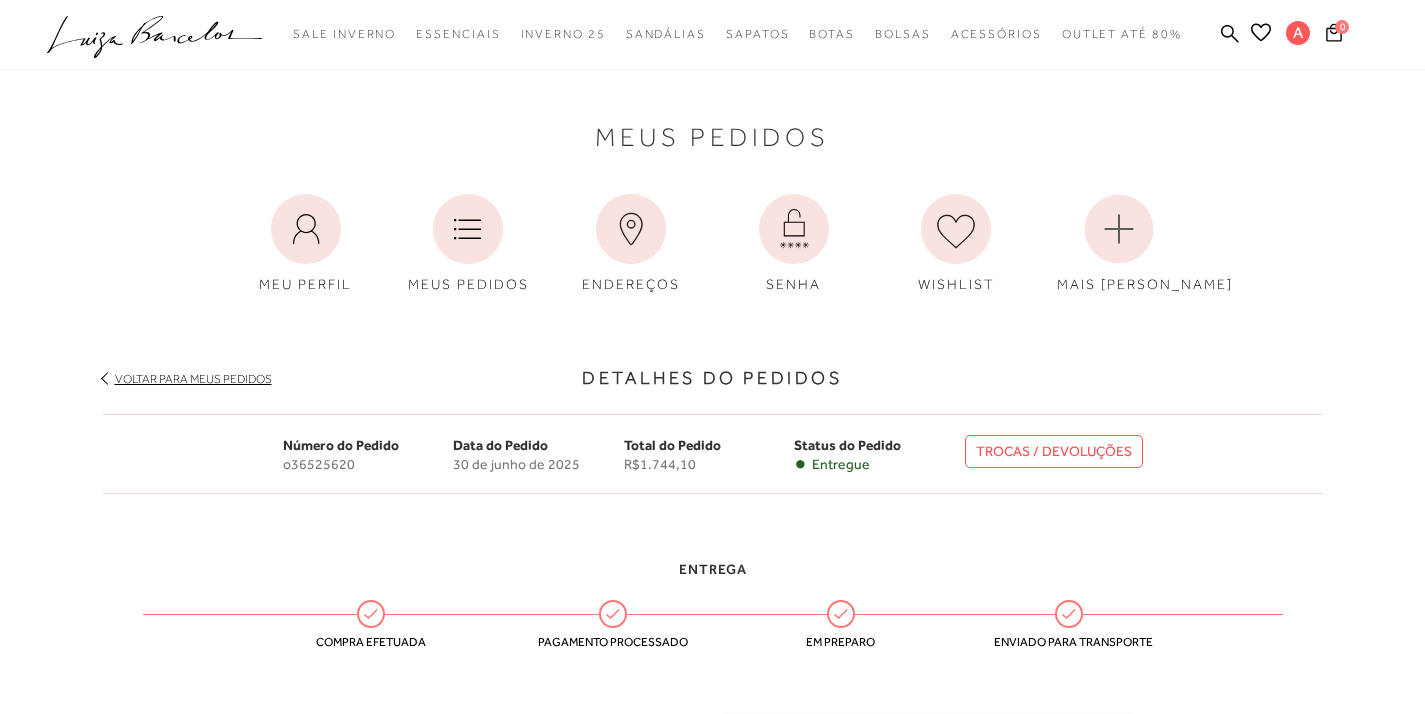 scroll, scrollTop: 0, scrollLeft: 0, axis: both 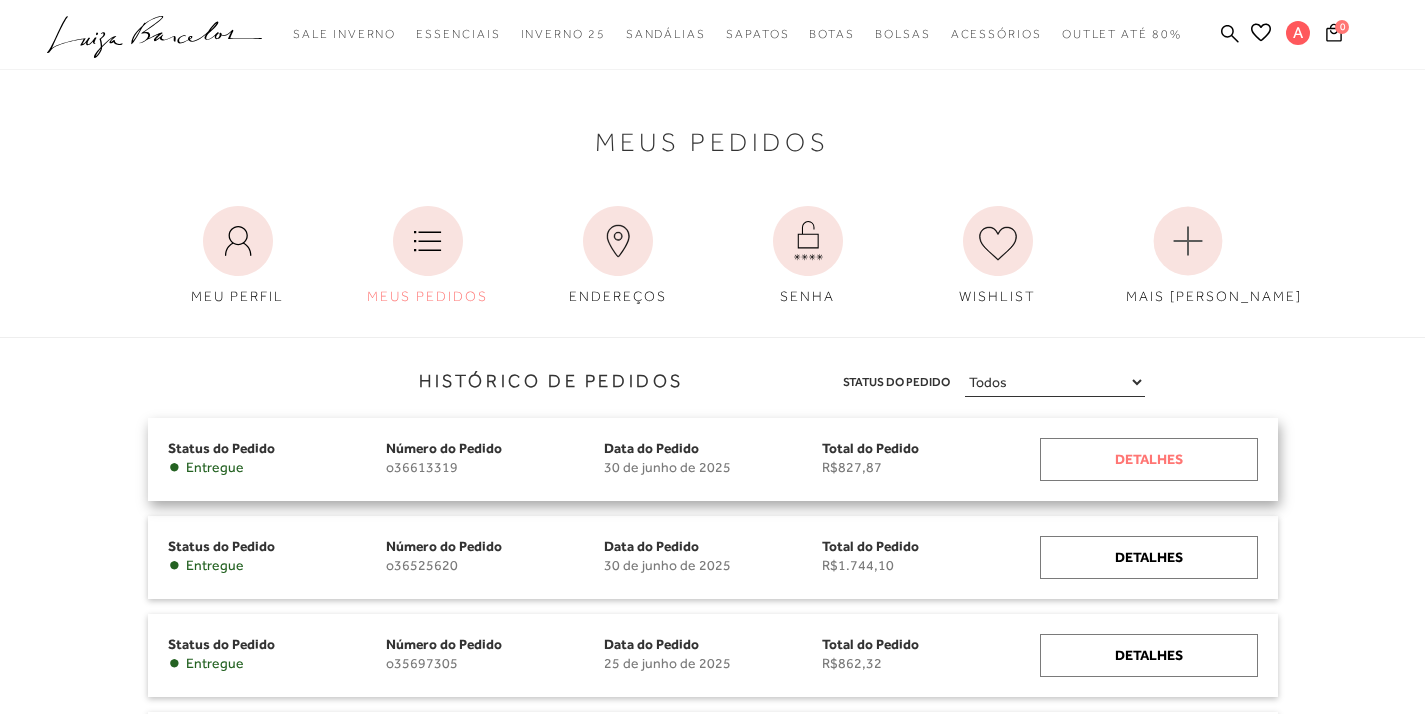 click on "Detalhes" at bounding box center [1149, 459] 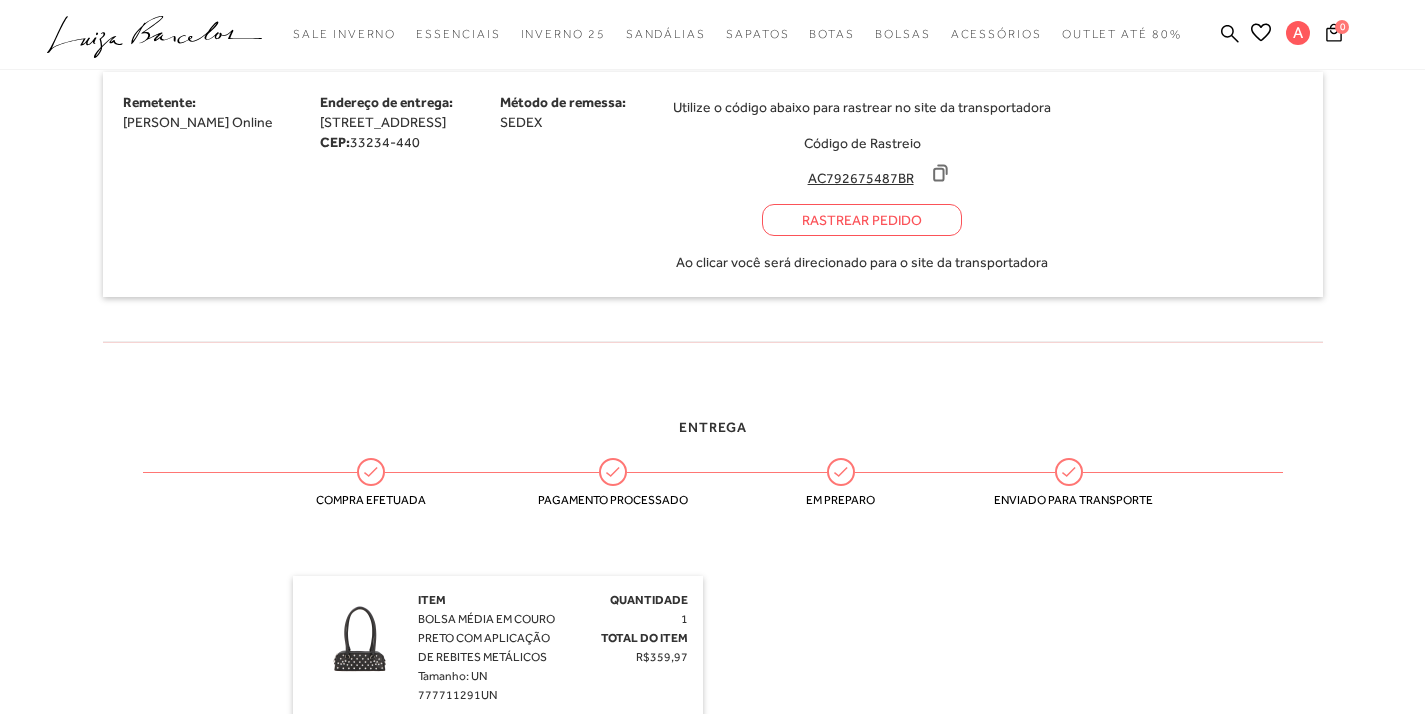 scroll, scrollTop: 1187, scrollLeft: 0, axis: vertical 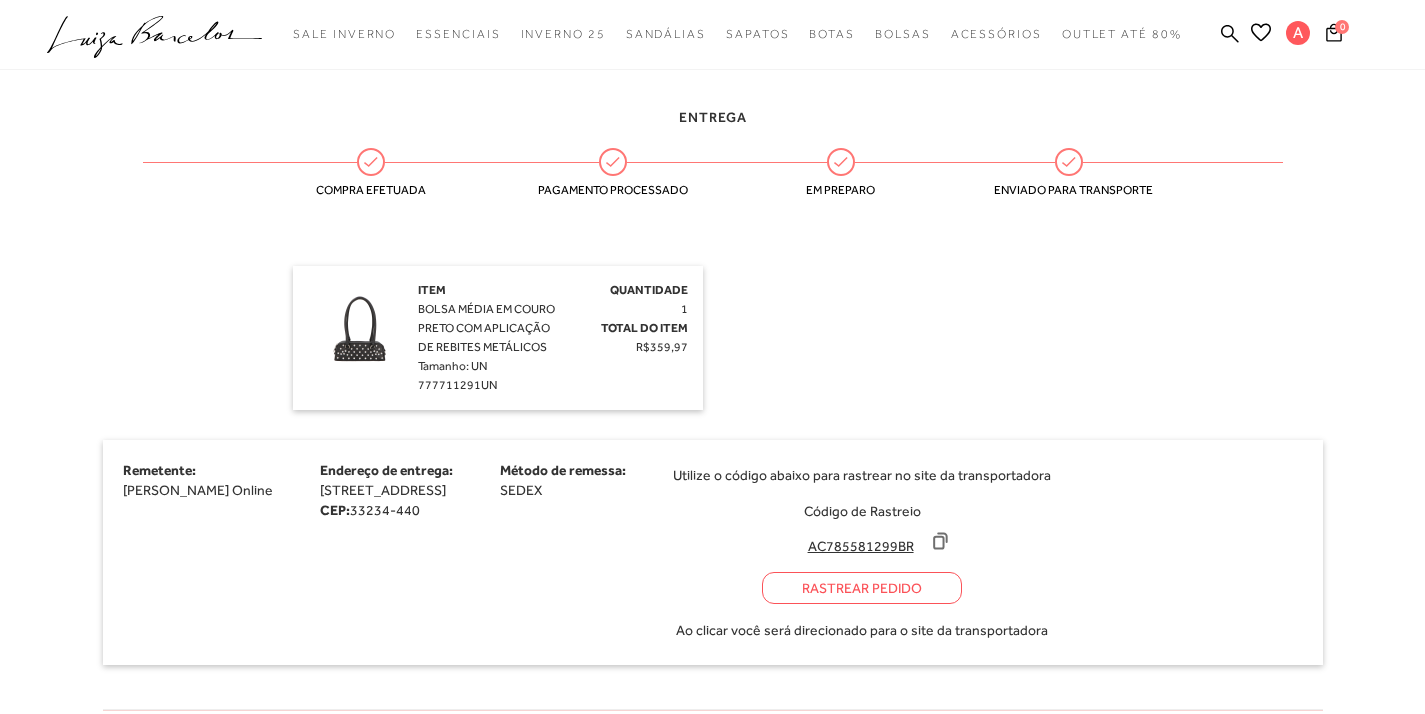 click on "Rastrear Pedido" at bounding box center [862, 588] 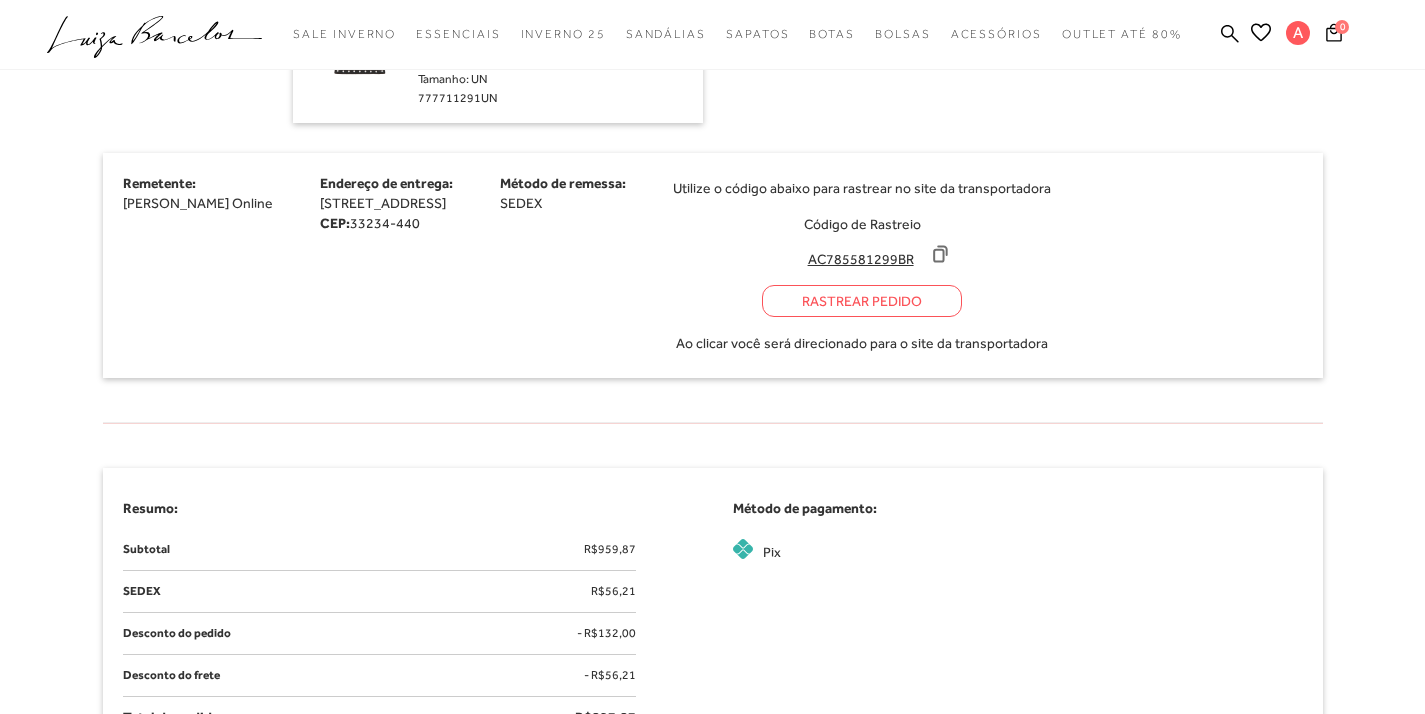 scroll, scrollTop: 1683, scrollLeft: 0, axis: vertical 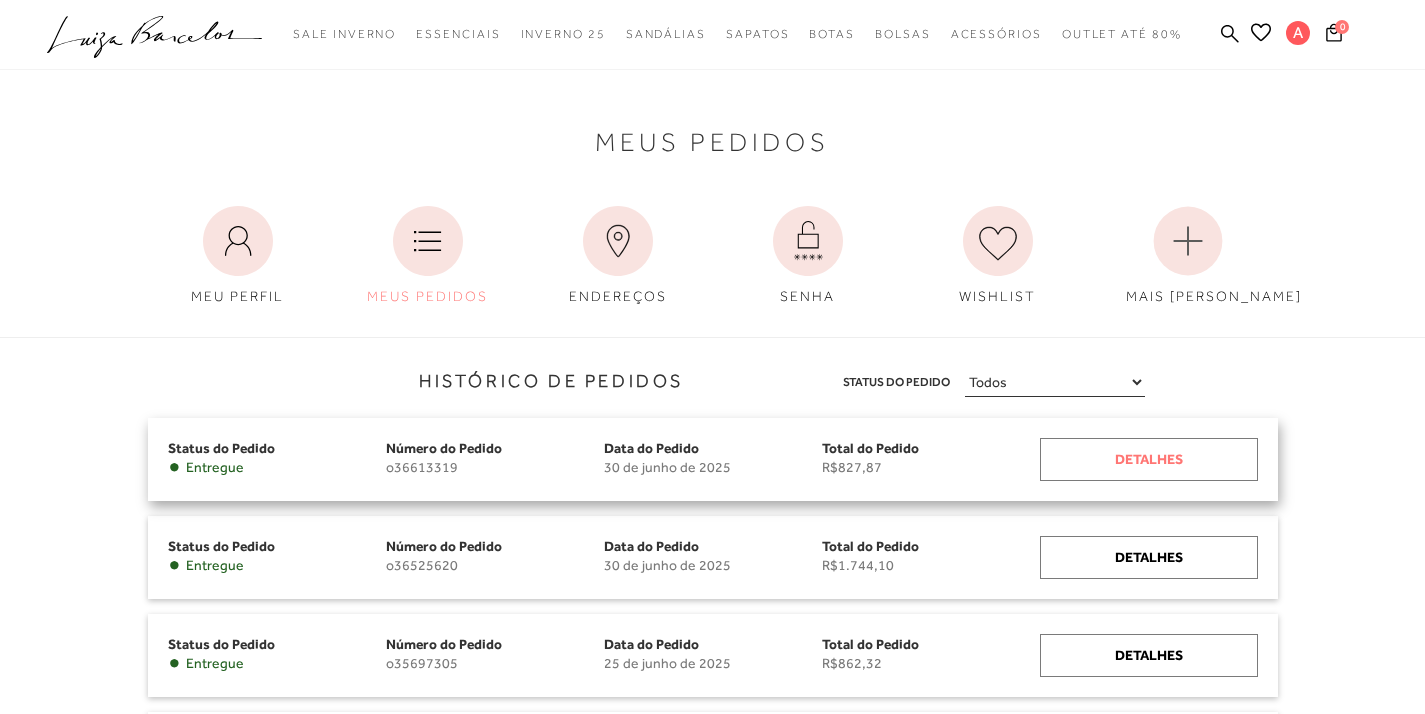 click on "Detalhes" at bounding box center [1149, 459] 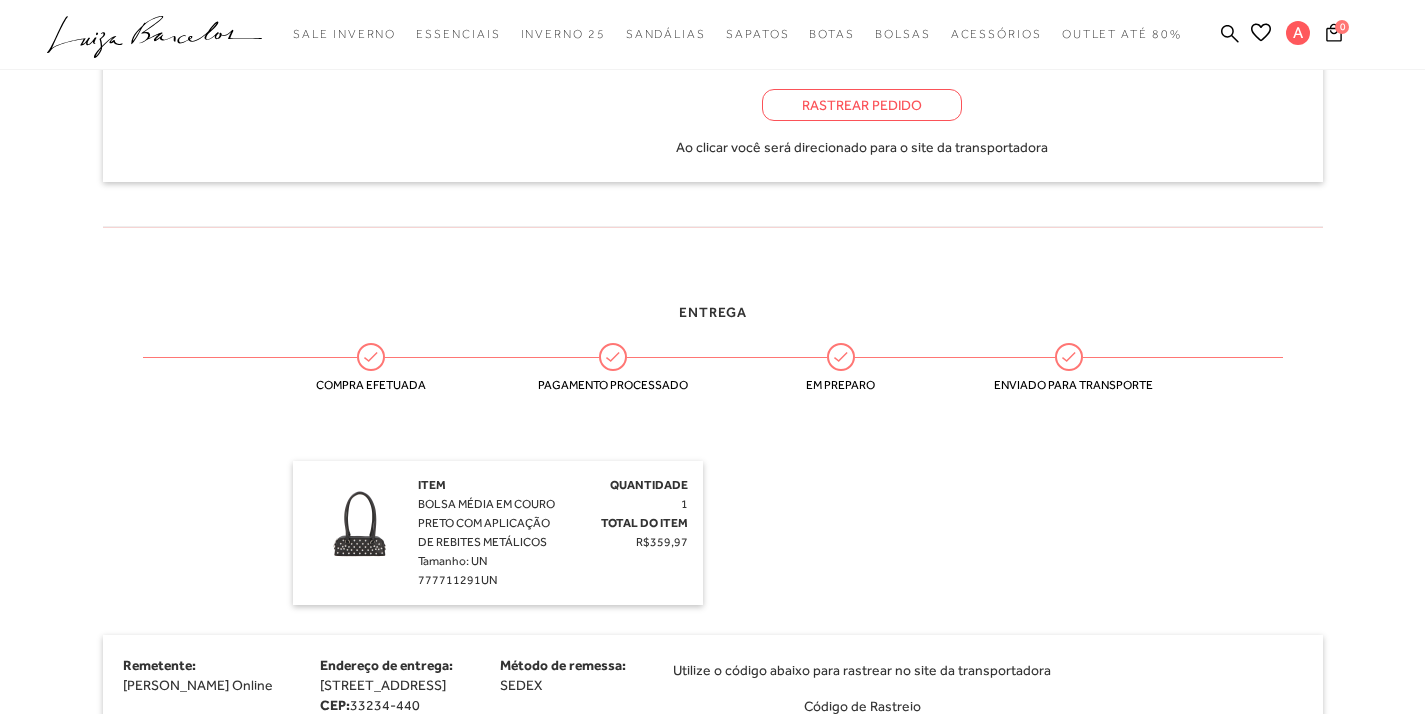 scroll, scrollTop: 1012, scrollLeft: 0, axis: vertical 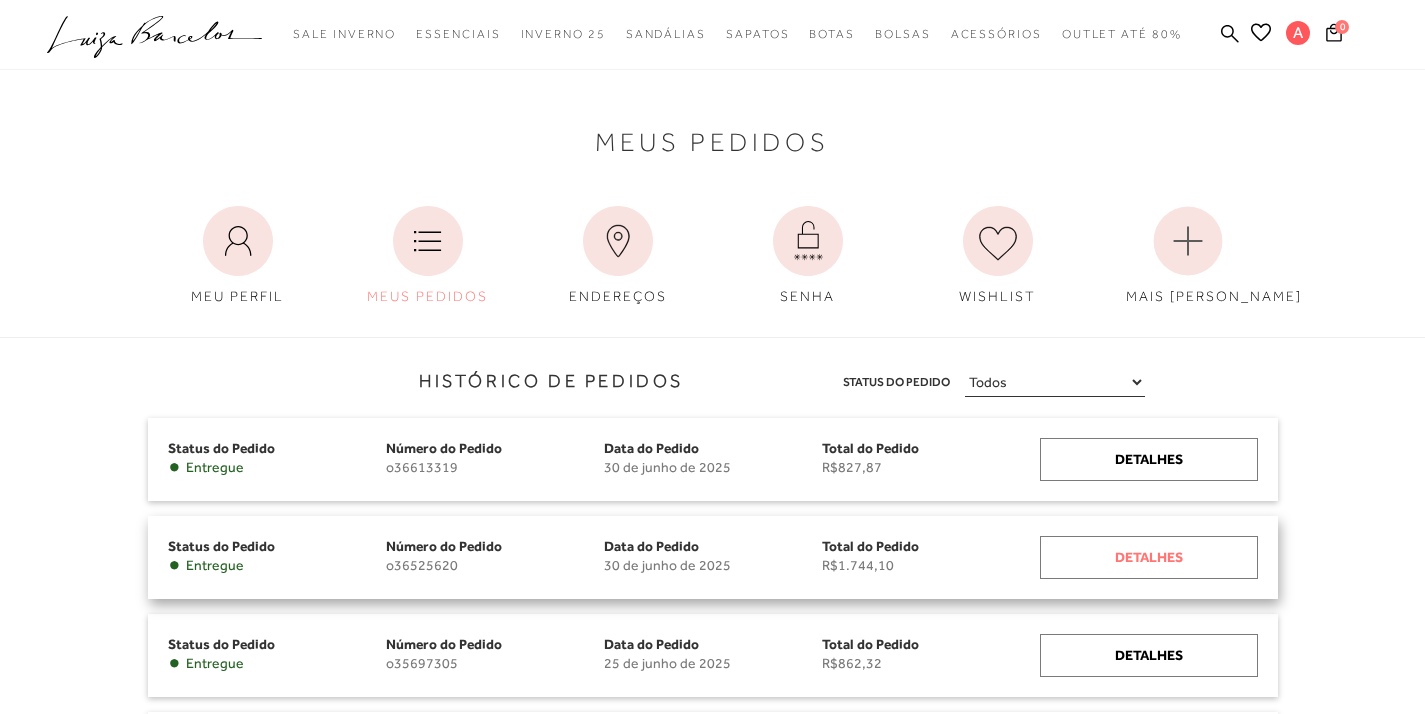 click on "Detalhes" at bounding box center (1149, 557) 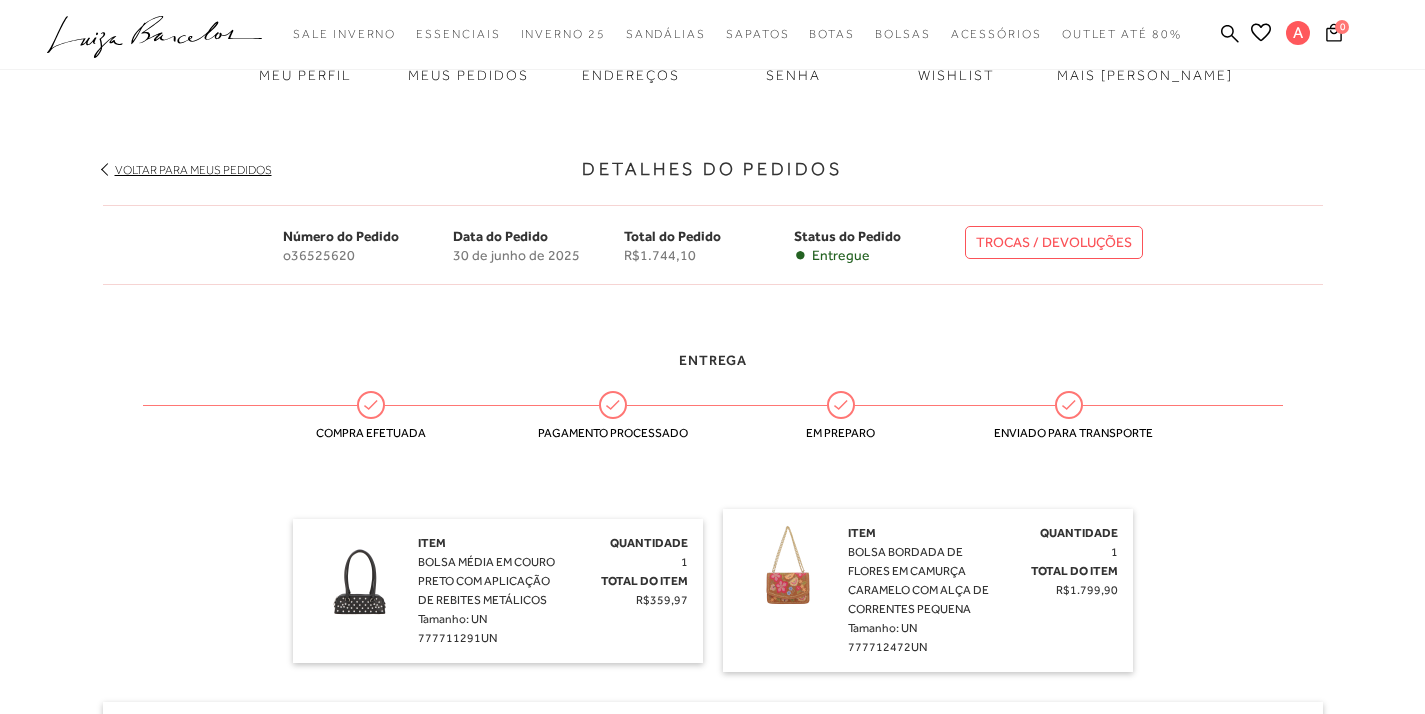 scroll, scrollTop: 0, scrollLeft: 0, axis: both 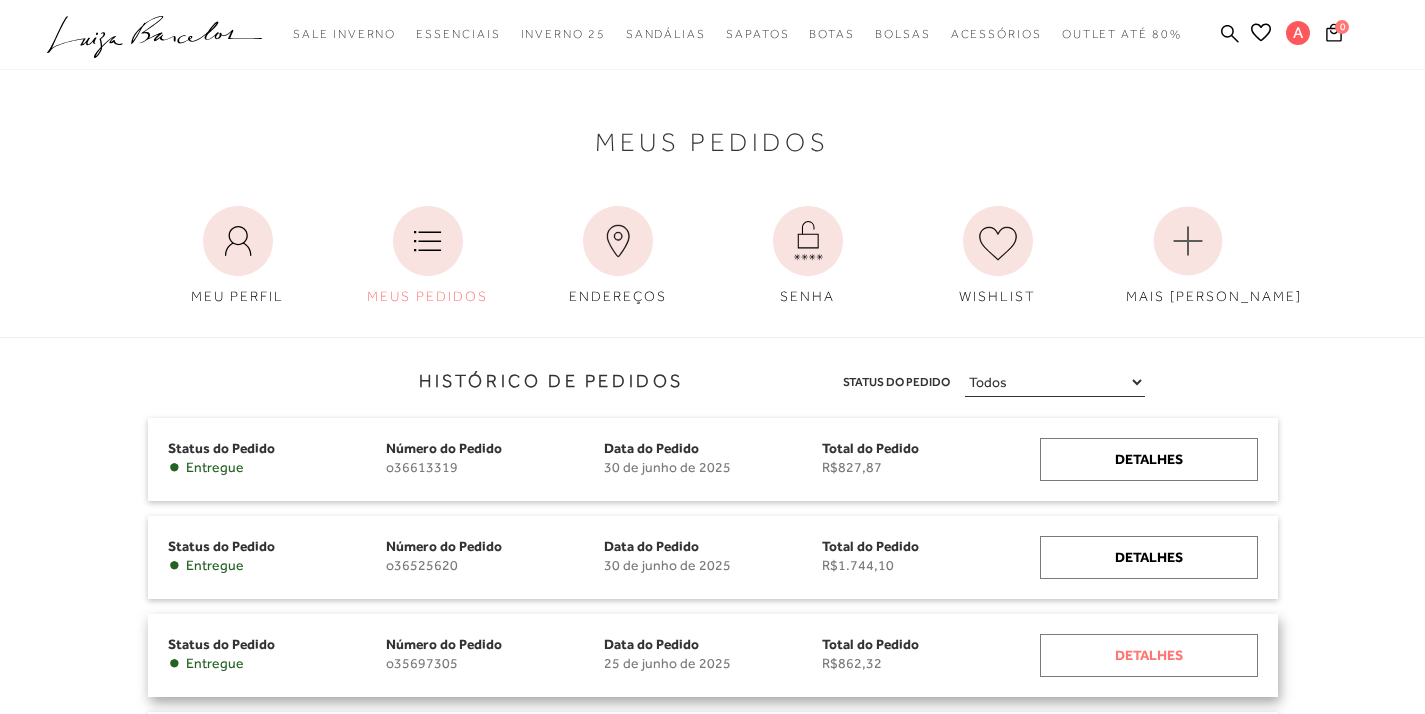 click on "Detalhes" at bounding box center [1149, 655] 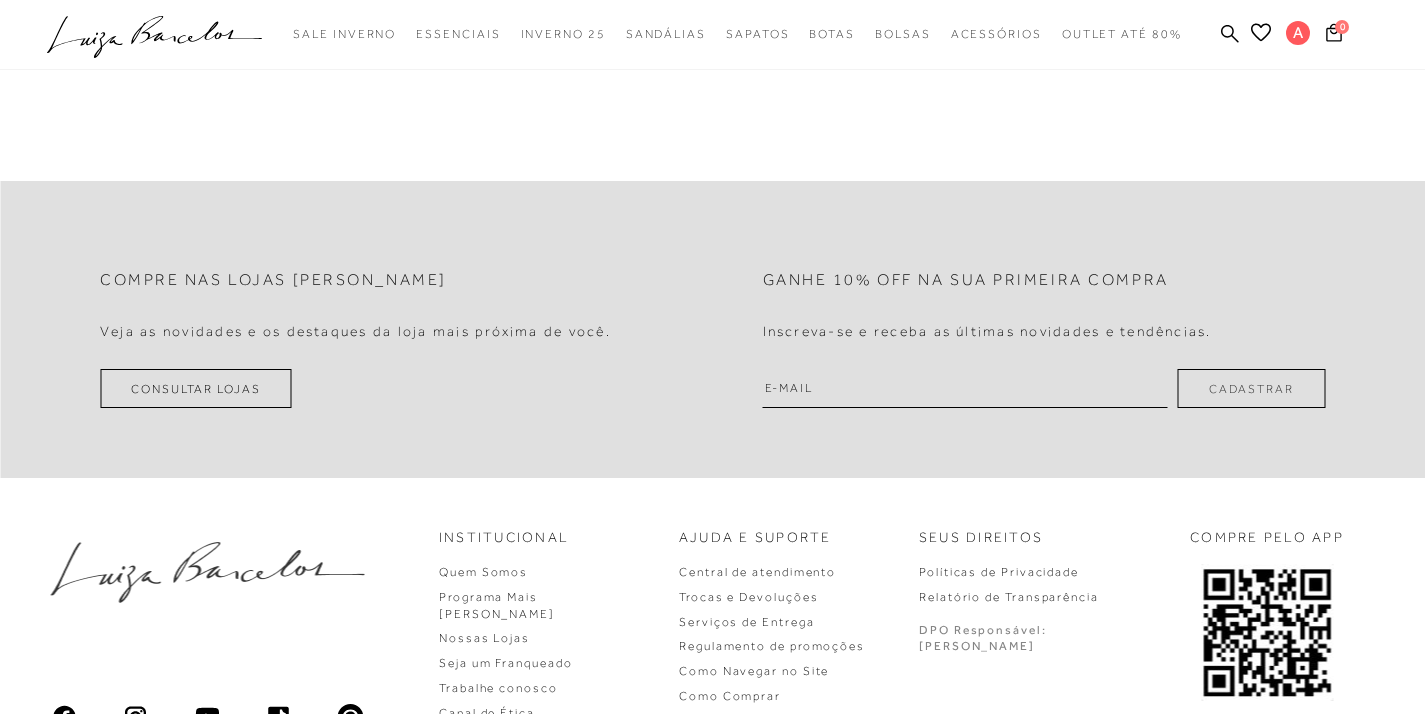 scroll, scrollTop: 2303, scrollLeft: 0, axis: vertical 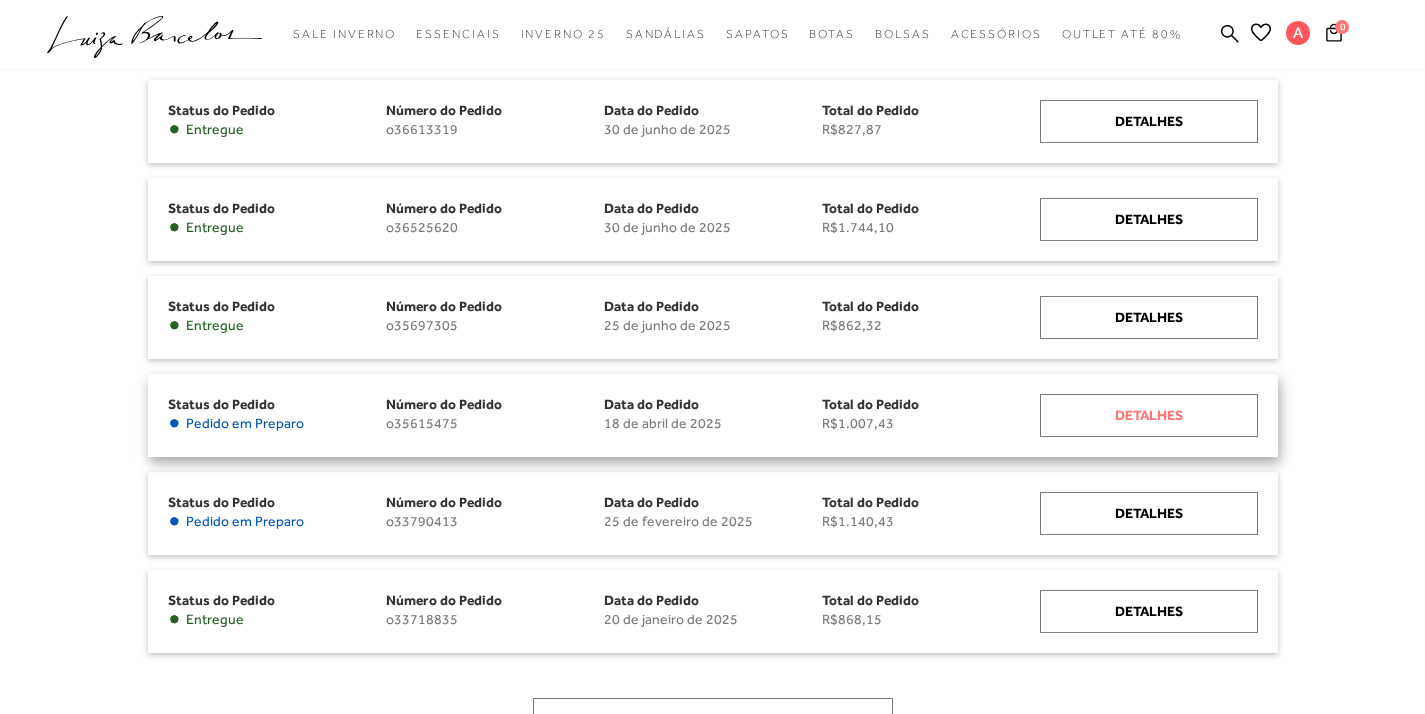 click on "Detalhes" at bounding box center (1149, 415) 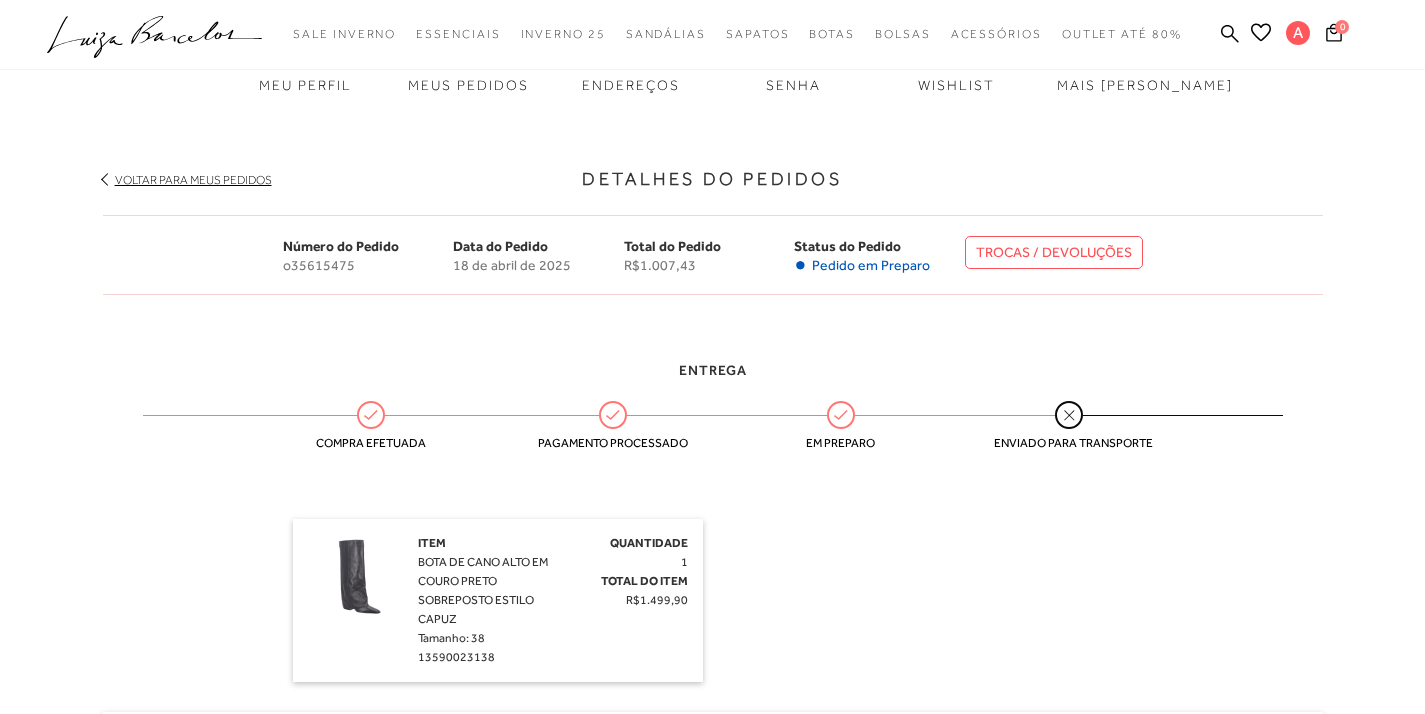 scroll, scrollTop: 203, scrollLeft: 0, axis: vertical 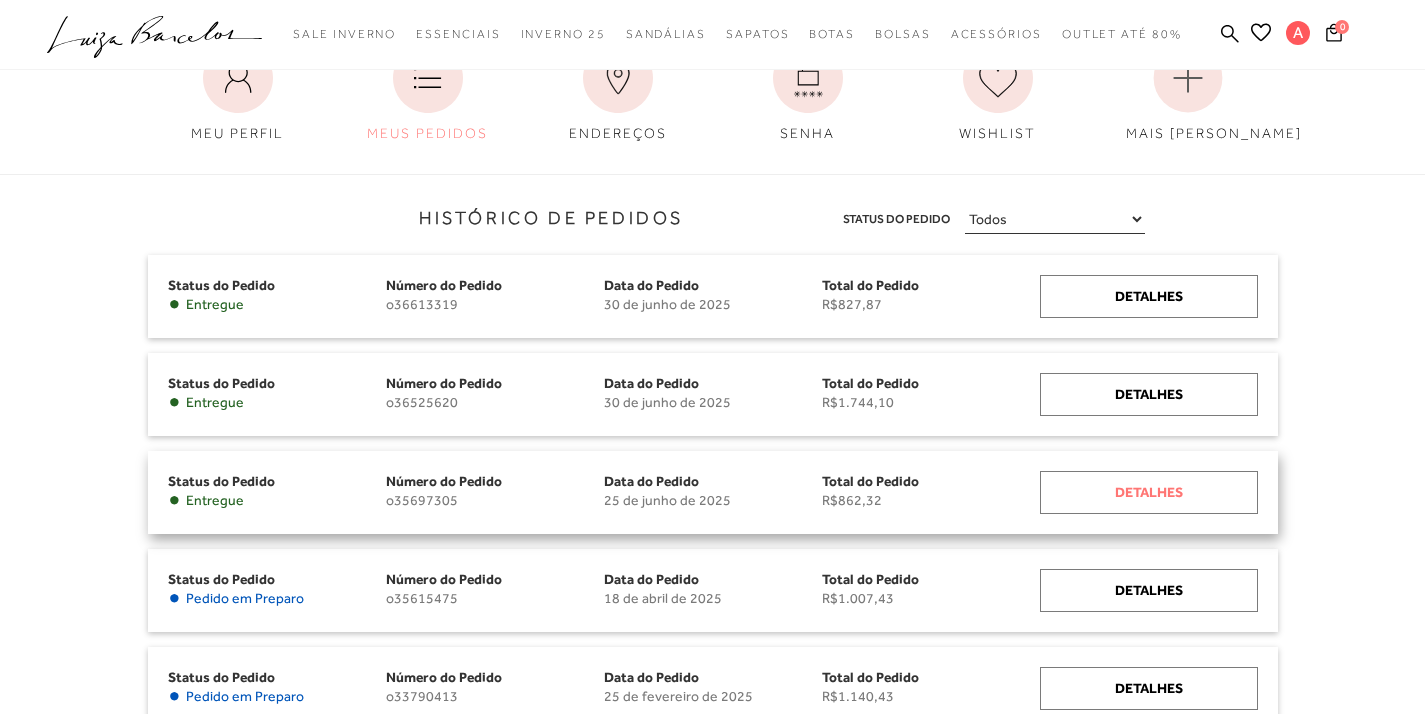click on "Detalhes" at bounding box center [1149, 492] 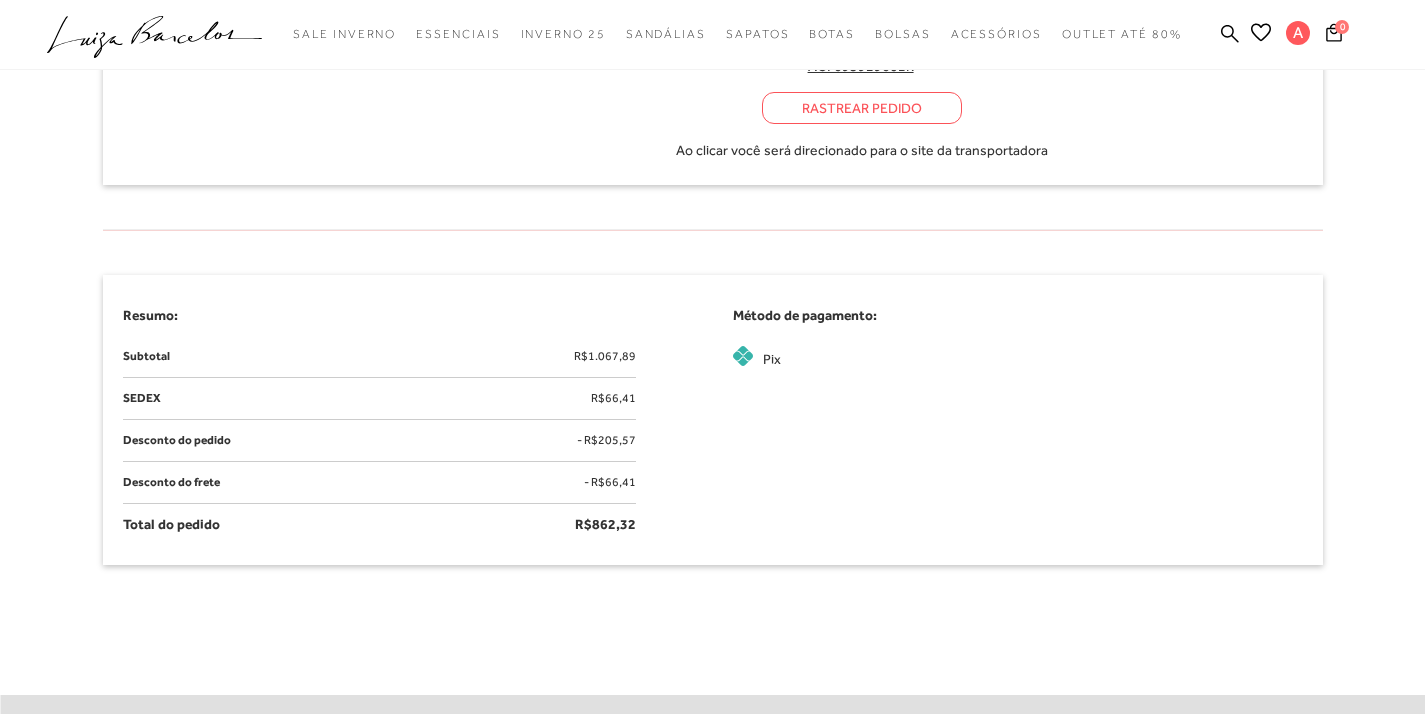 scroll, scrollTop: 1600, scrollLeft: 0, axis: vertical 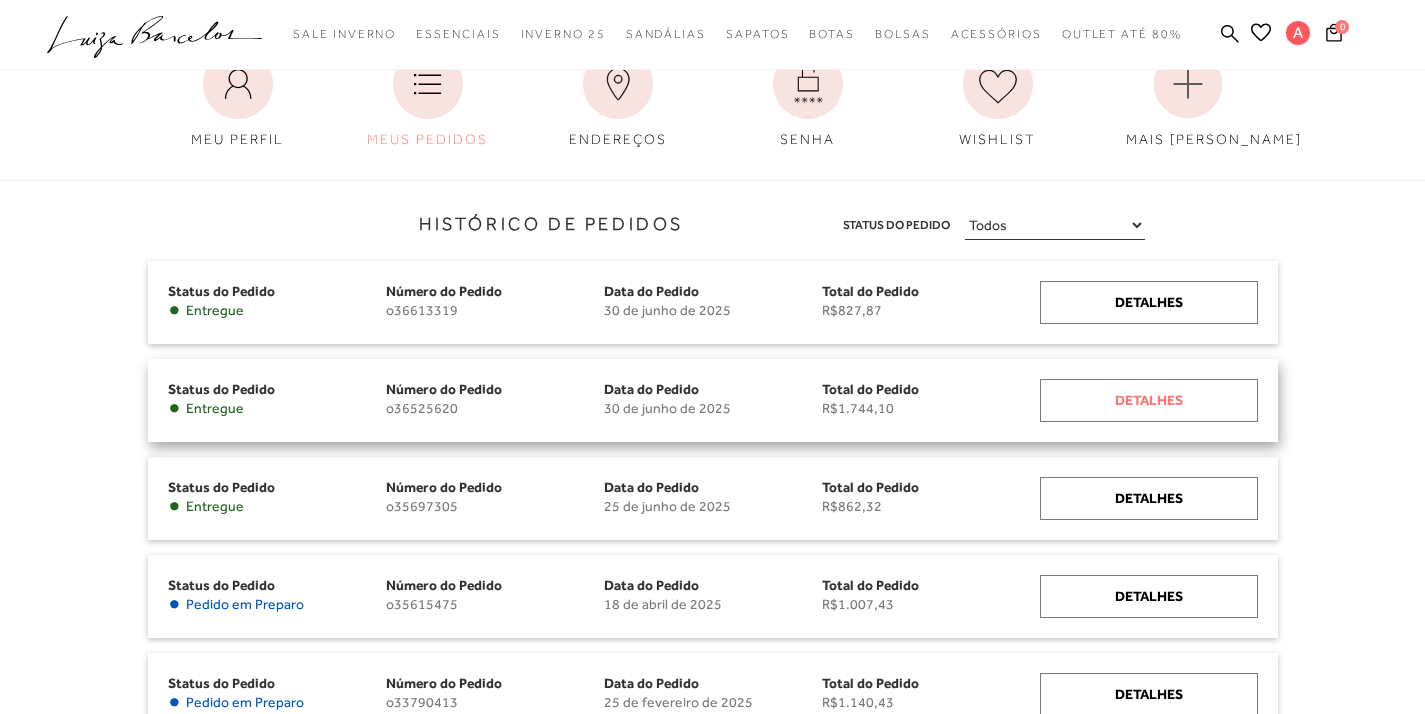 click on "Detalhes" at bounding box center [1149, 400] 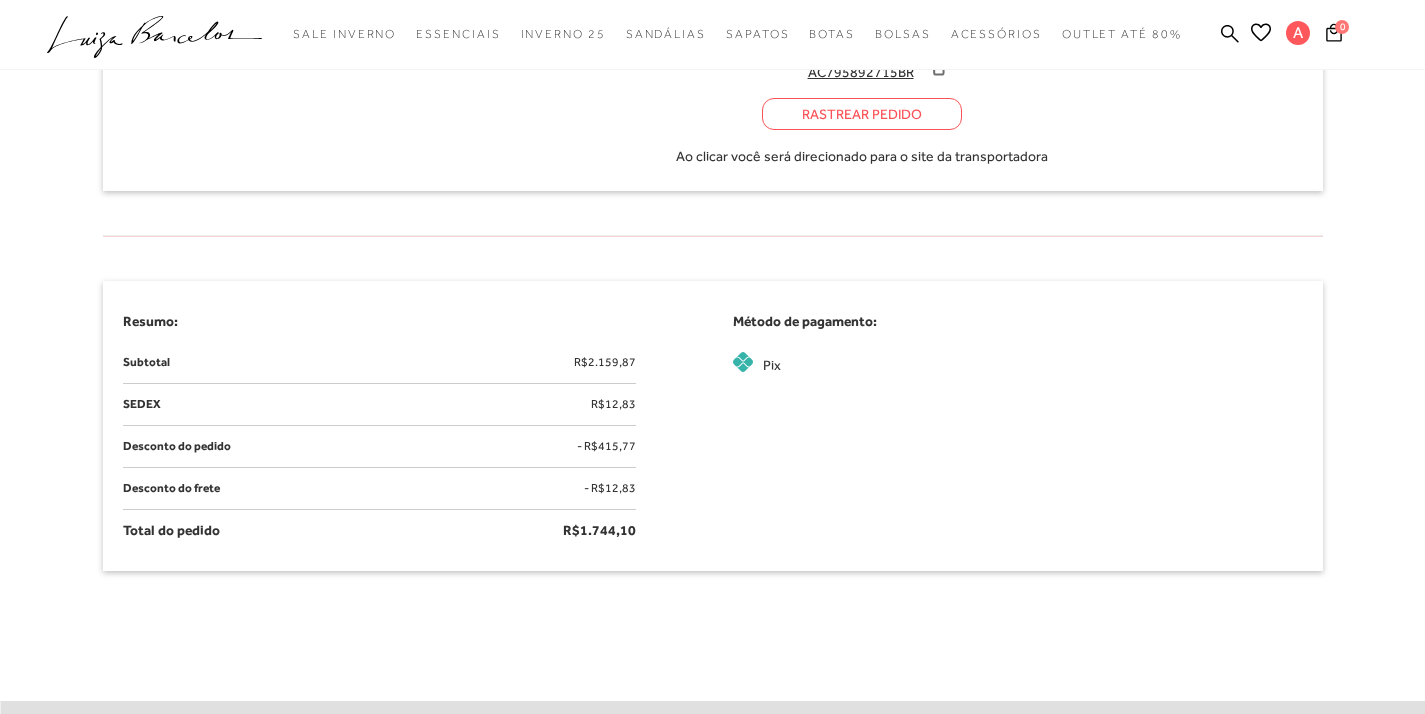 scroll, scrollTop: 979, scrollLeft: 0, axis: vertical 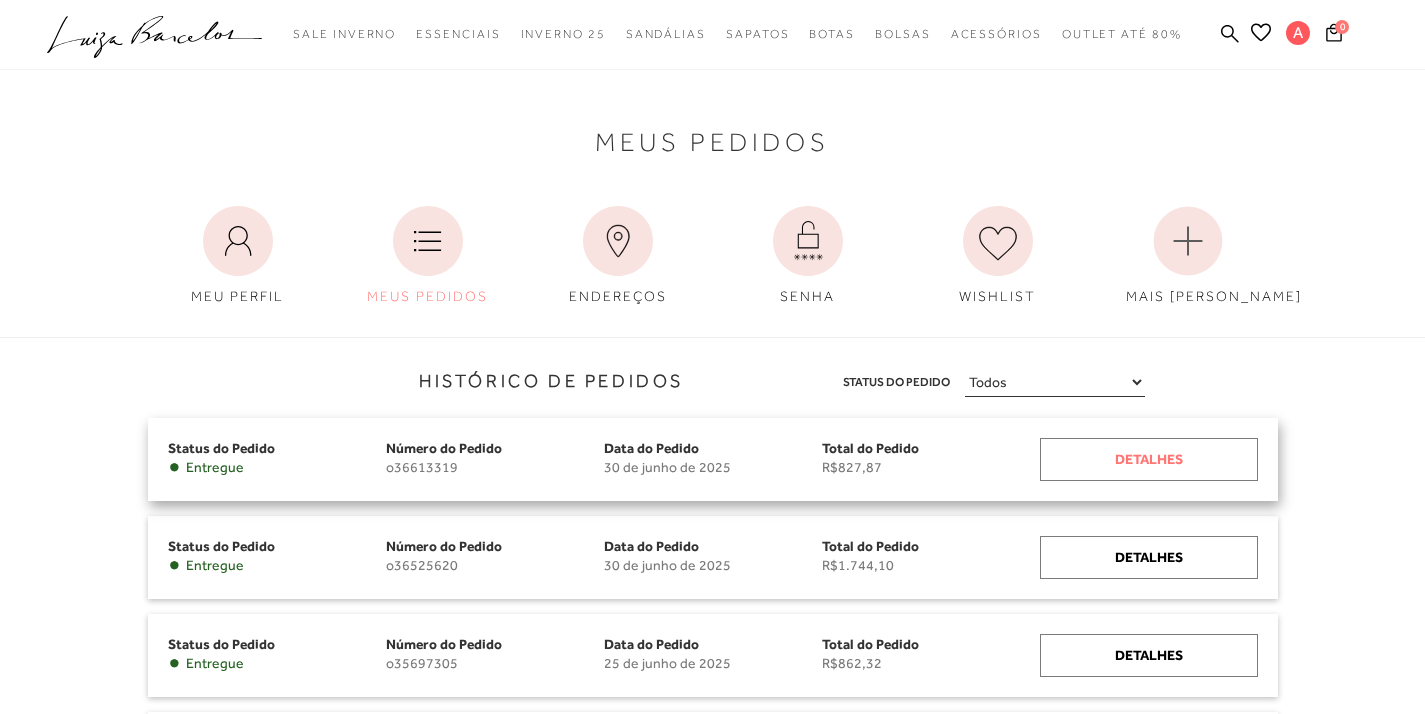 click on "Detalhes" at bounding box center [1149, 459] 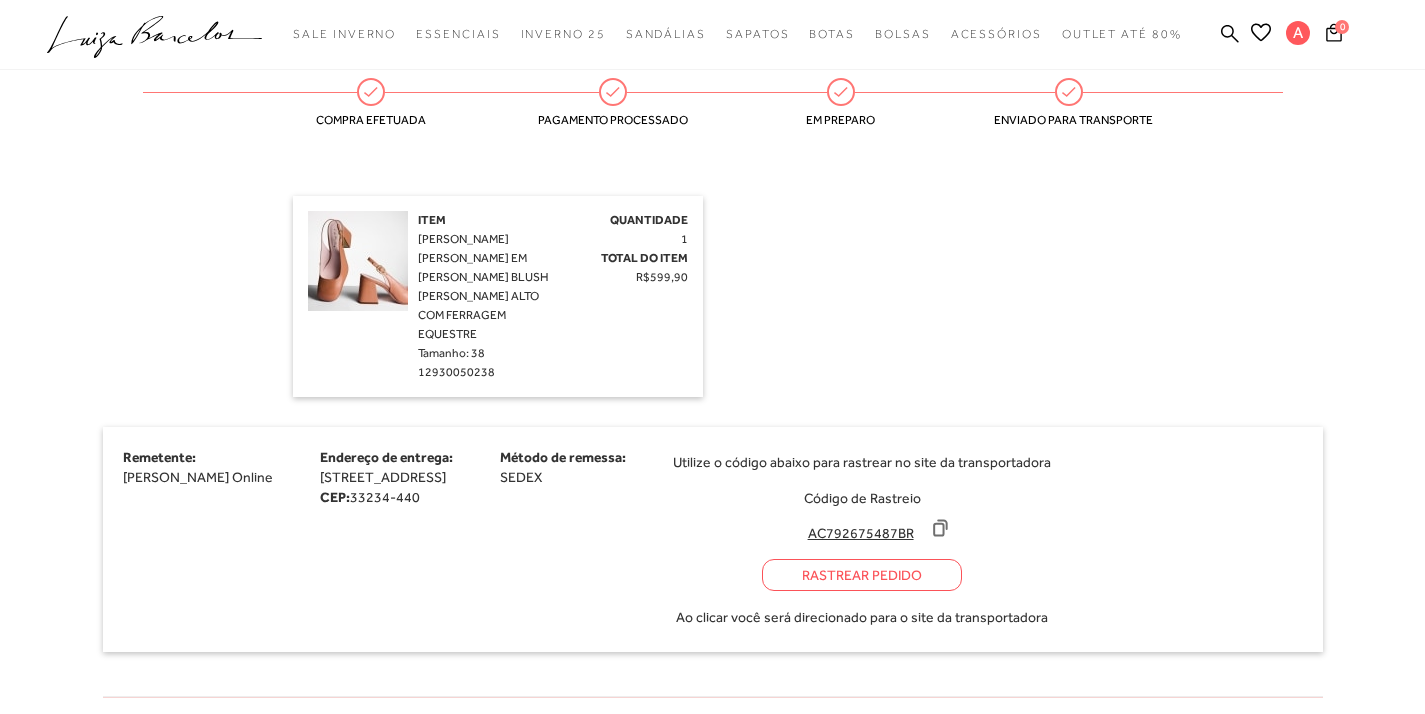 scroll, scrollTop: 0, scrollLeft: 0, axis: both 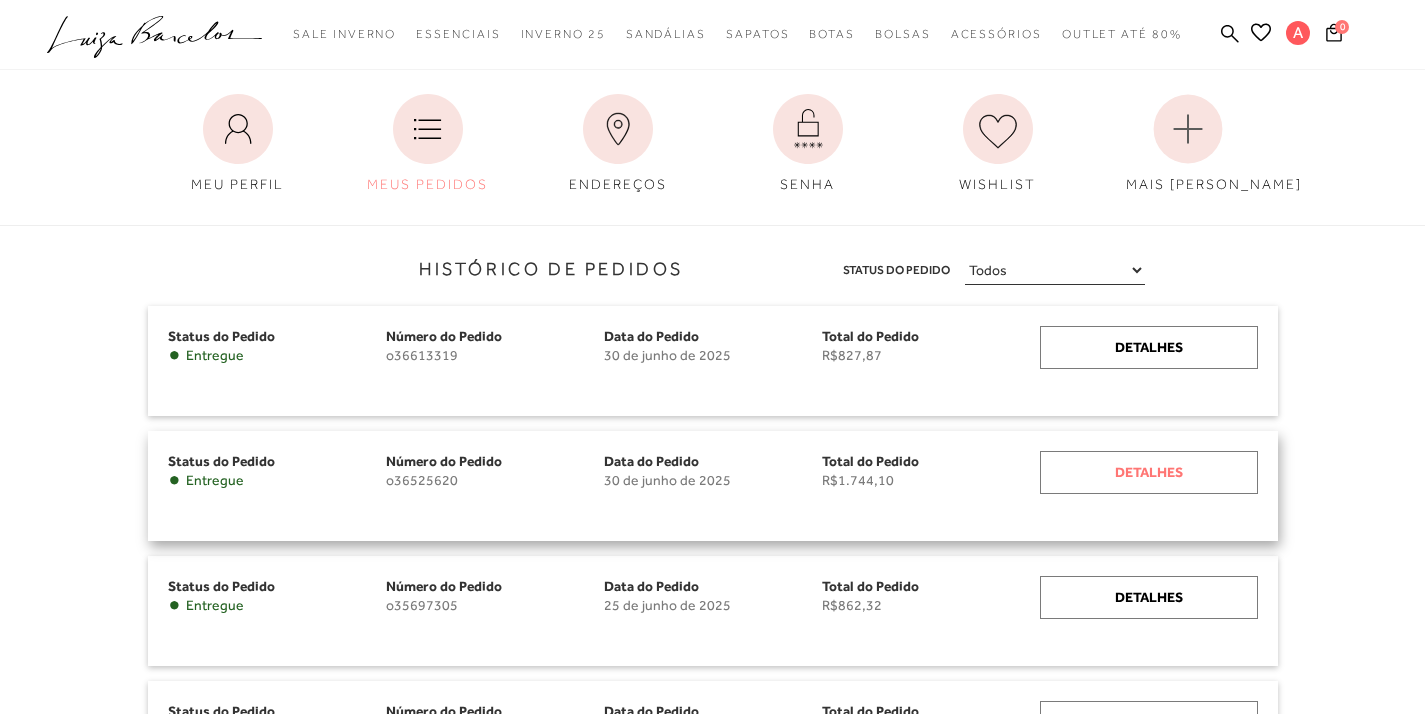 click on "Detalhes" at bounding box center (1149, 472) 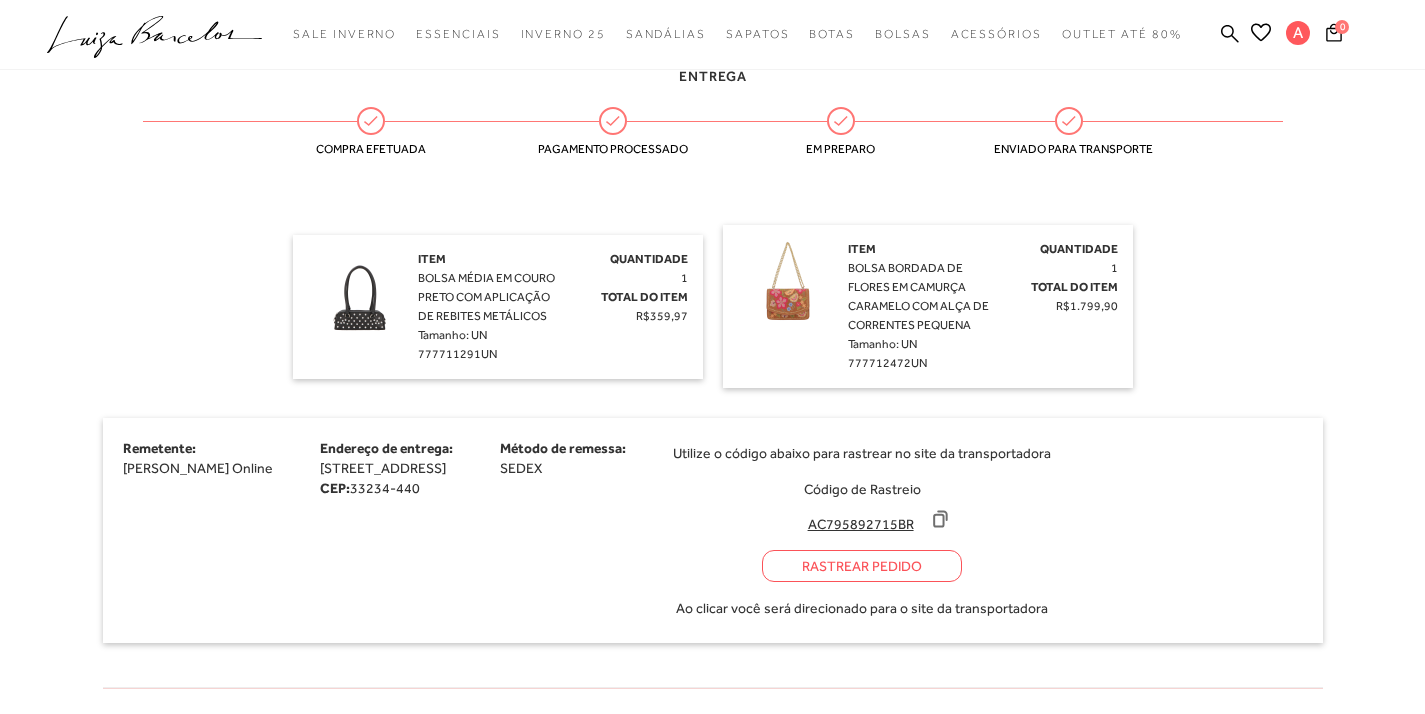 scroll, scrollTop: 0, scrollLeft: 0, axis: both 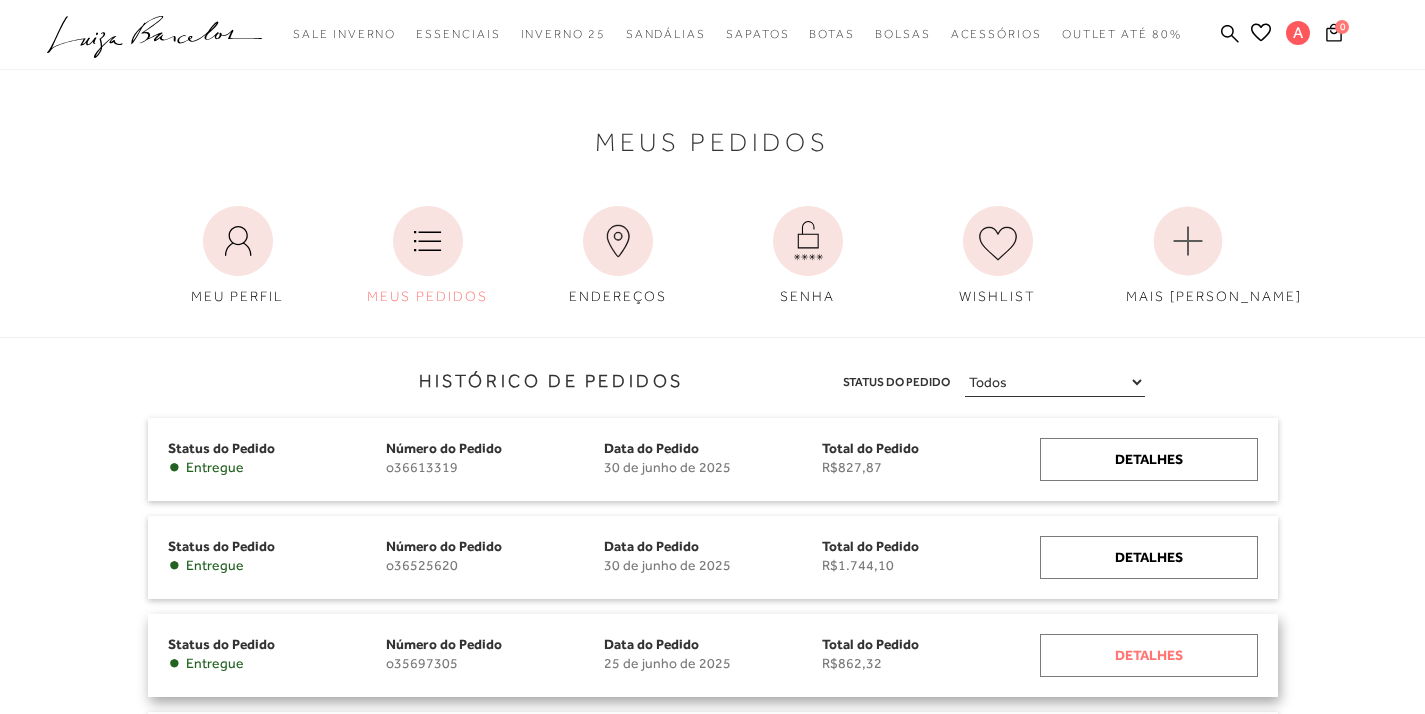 click on "Detalhes" at bounding box center (1149, 655) 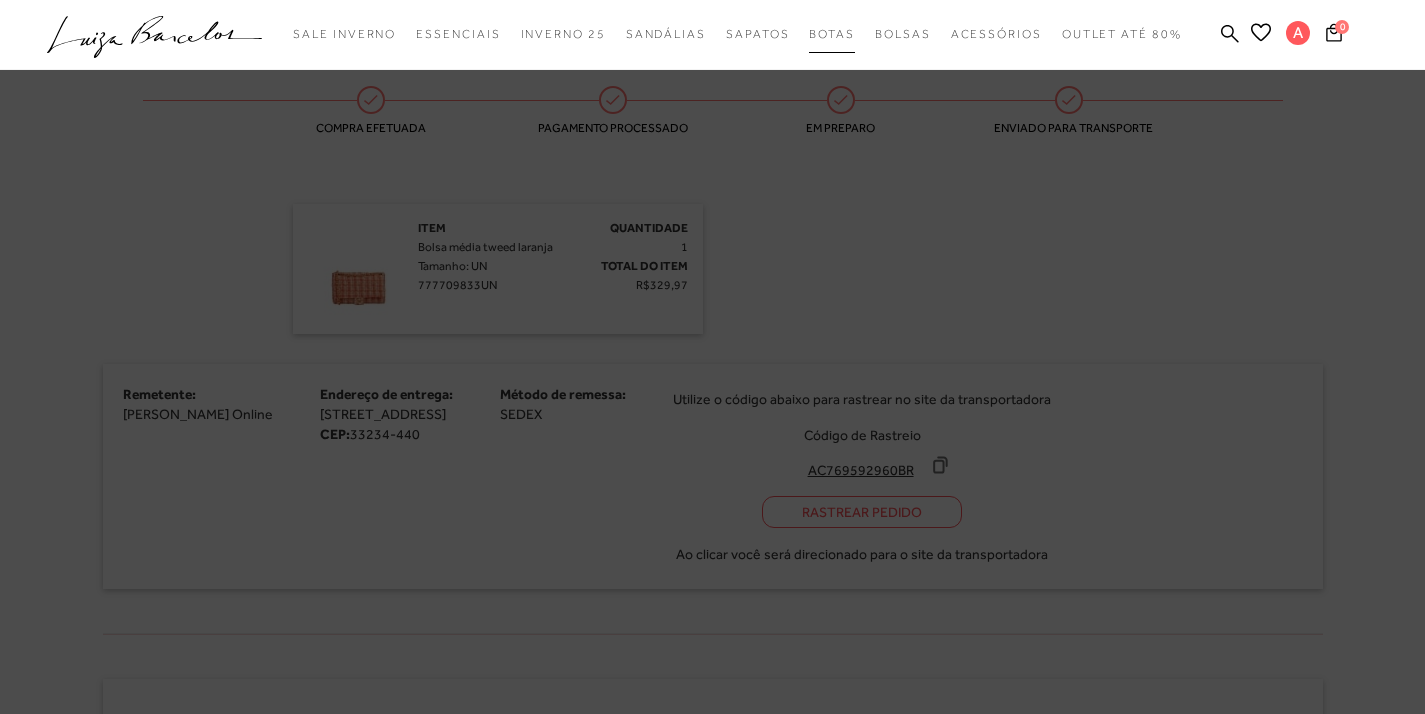 scroll, scrollTop: 1256, scrollLeft: 0, axis: vertical 